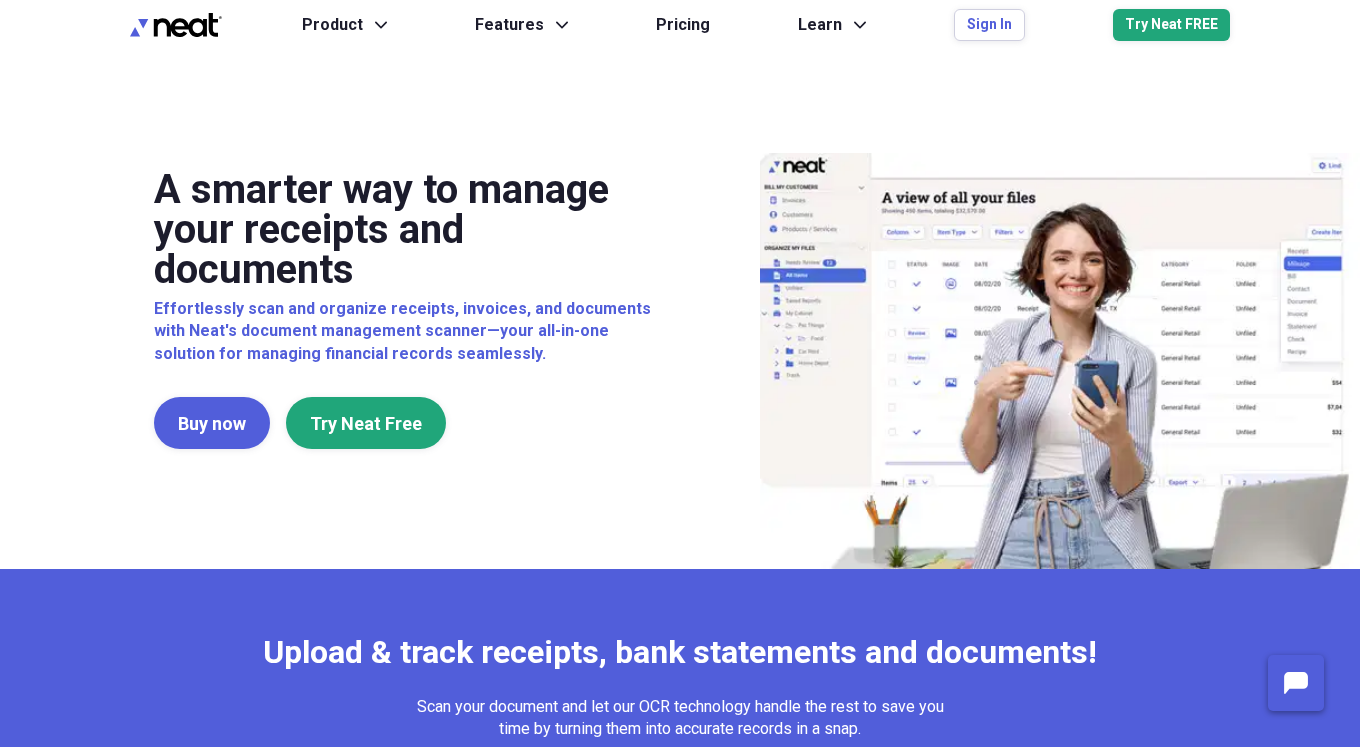 scroll, scrollTop: 0, scrollLeft: 0, axis: both 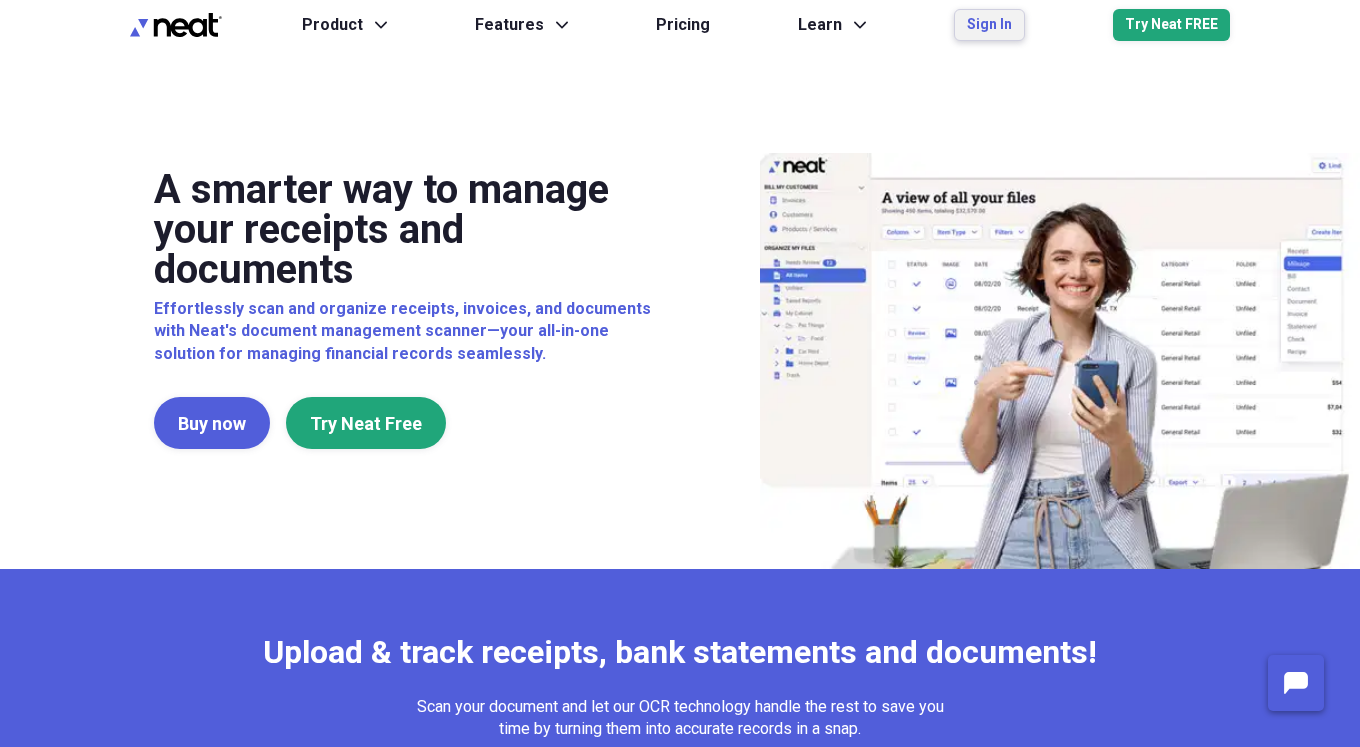 drag, startPoint x: 975, startPoint y: 30, endPoint x: 943, endPoint y: 120, distance: 95.51963 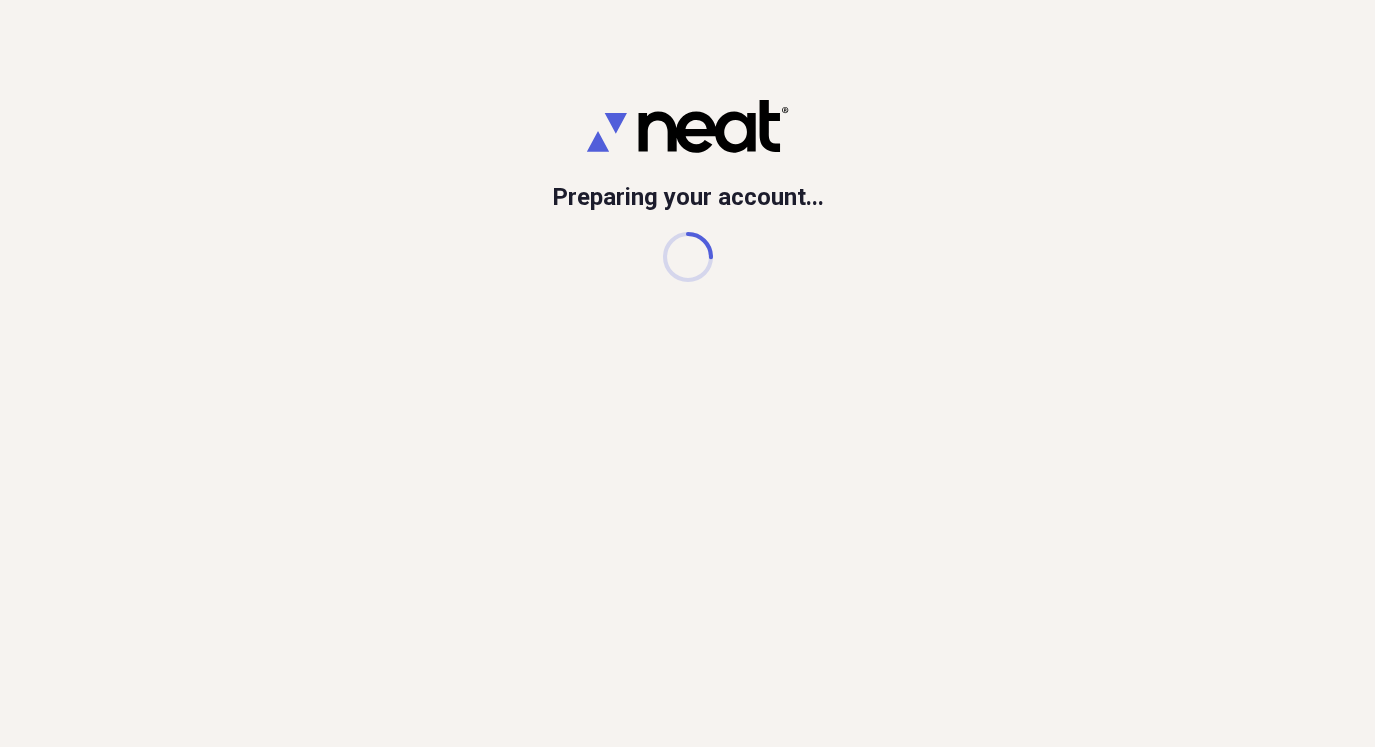 scroll, scrollTop: 0, scrollLeft: 0, axis: both 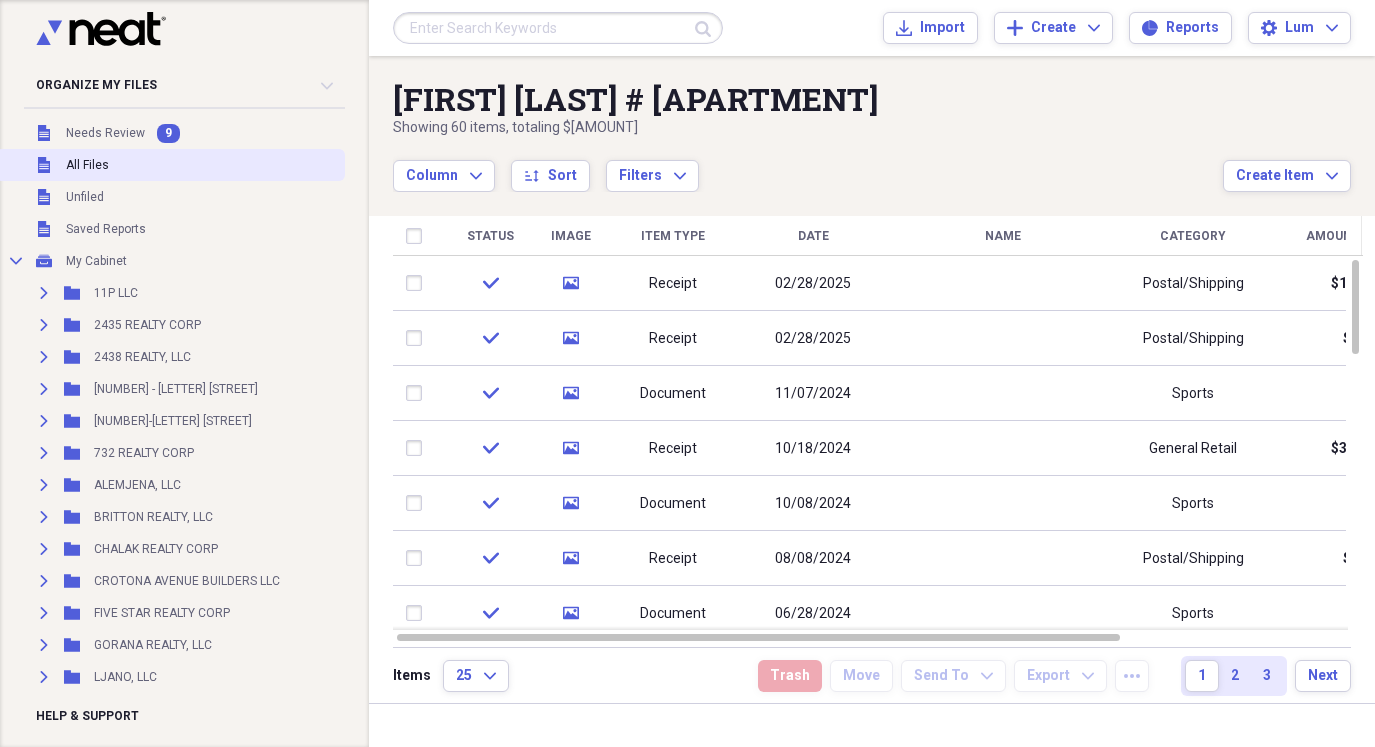 click on "All Files" at bounding box center (87, 165) 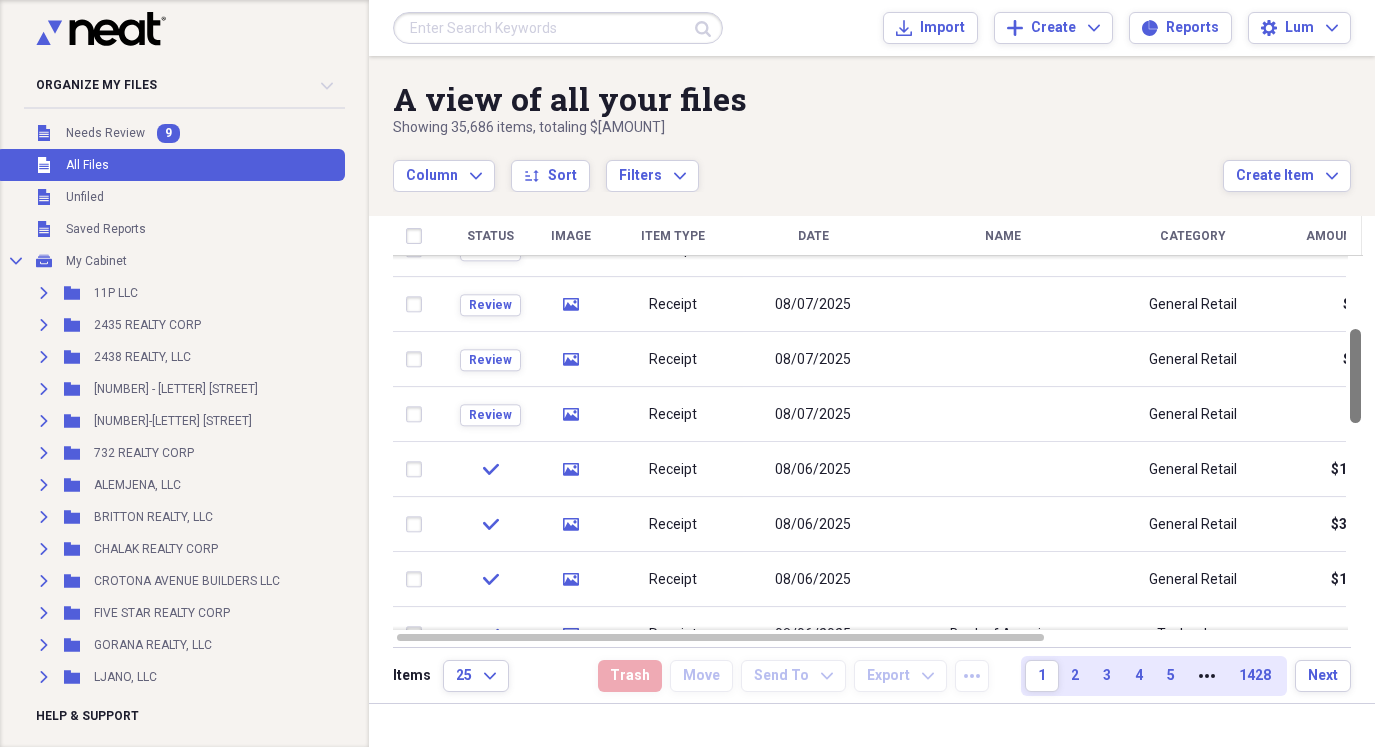 drag, startPoint x: 1370, startPoint y: 332, endPoint x: 1372, endPoint y: 401, distance: 69.02898 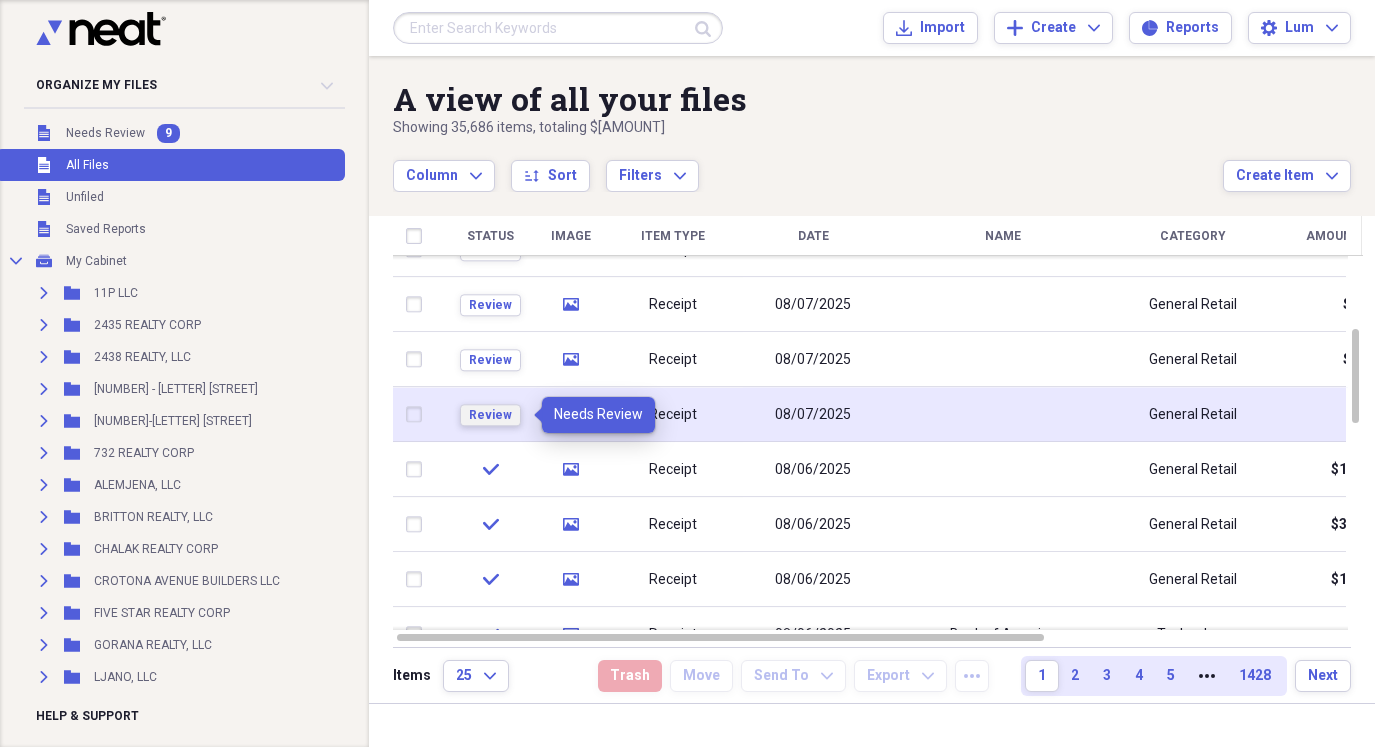 click on "Review" at bounding box center (490, 415) 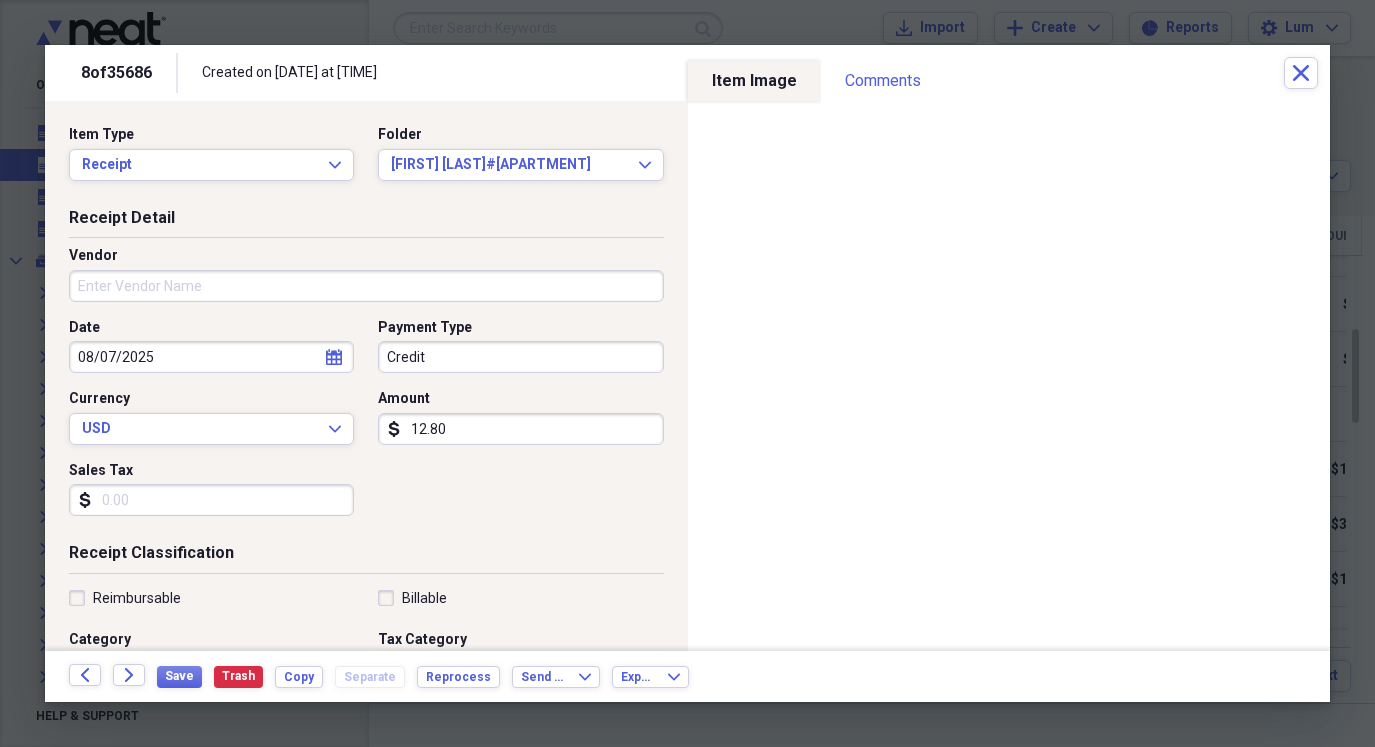 click on "12.80" at bounding box center (520, 429) 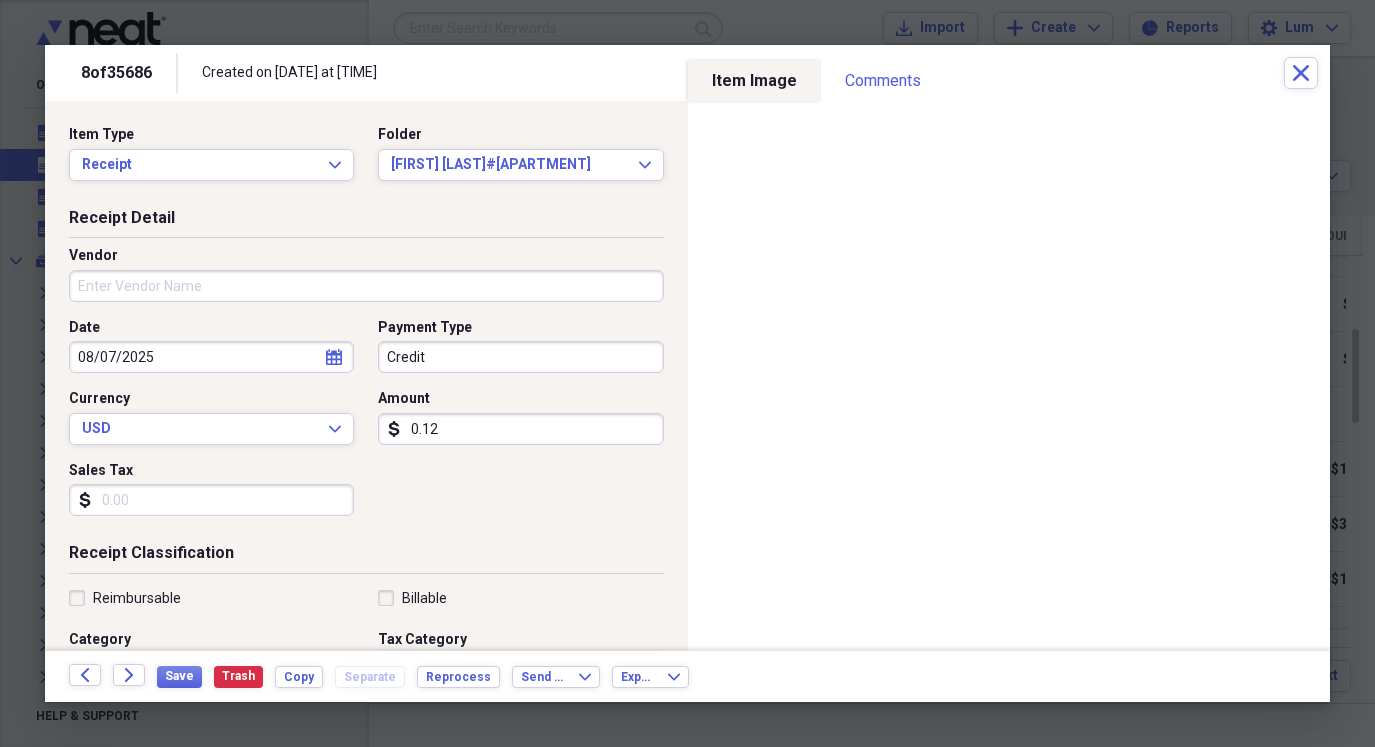 type on "0.01" 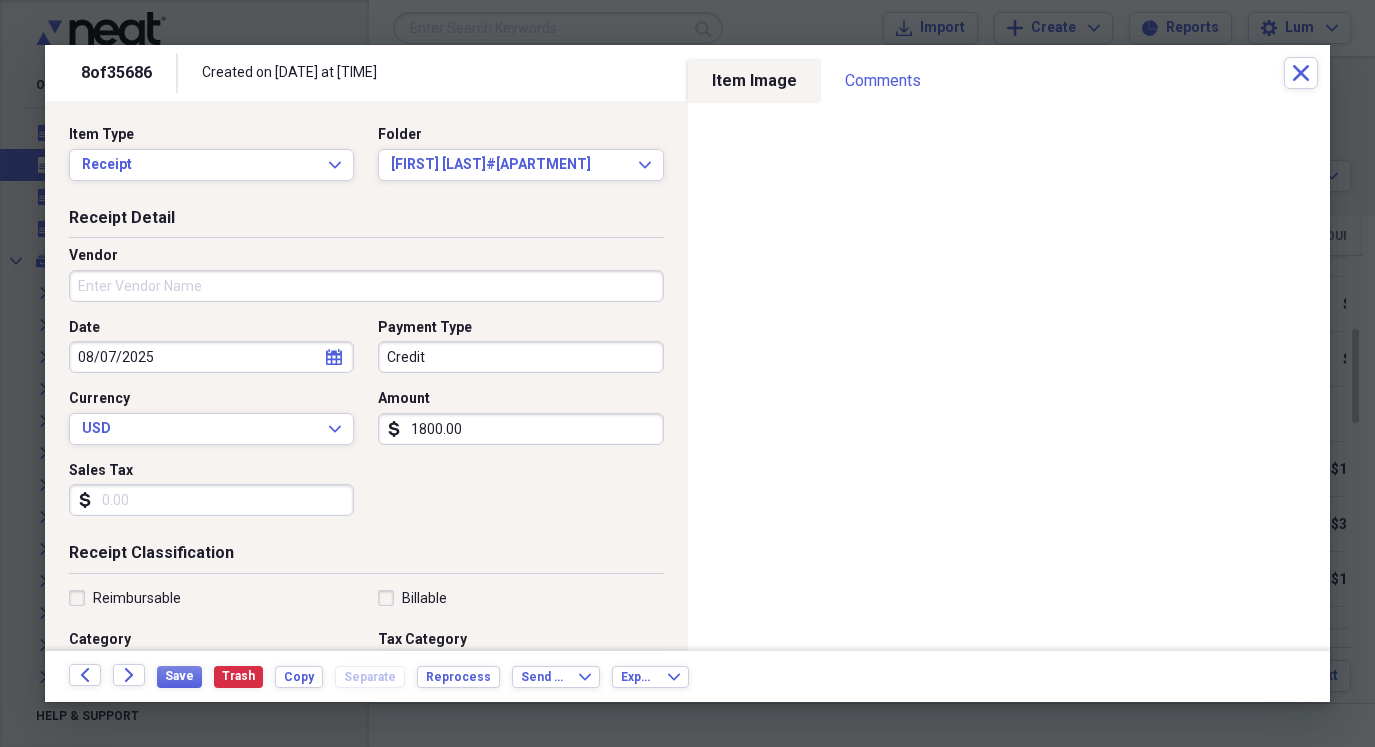 type on "1800.00" 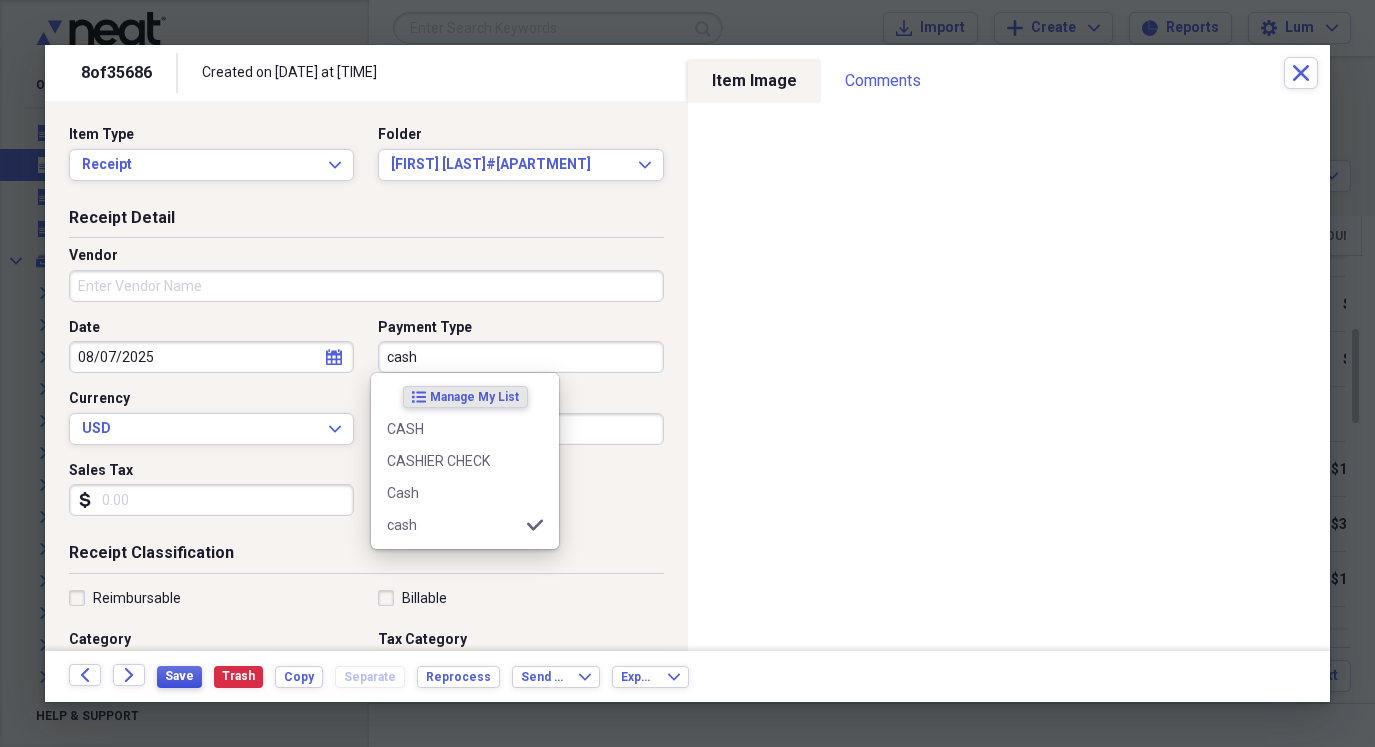 type on "cash" 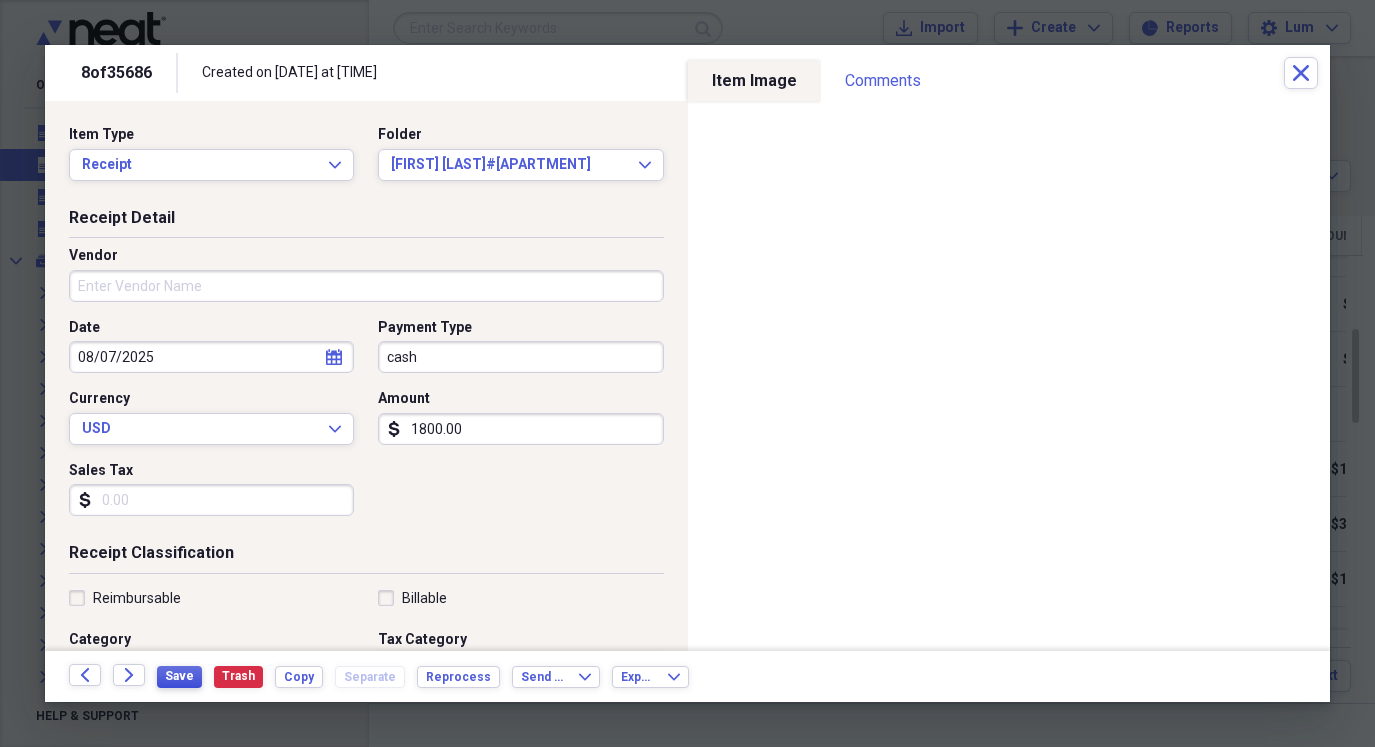 click on "Save" at bounding box center [179, 676] 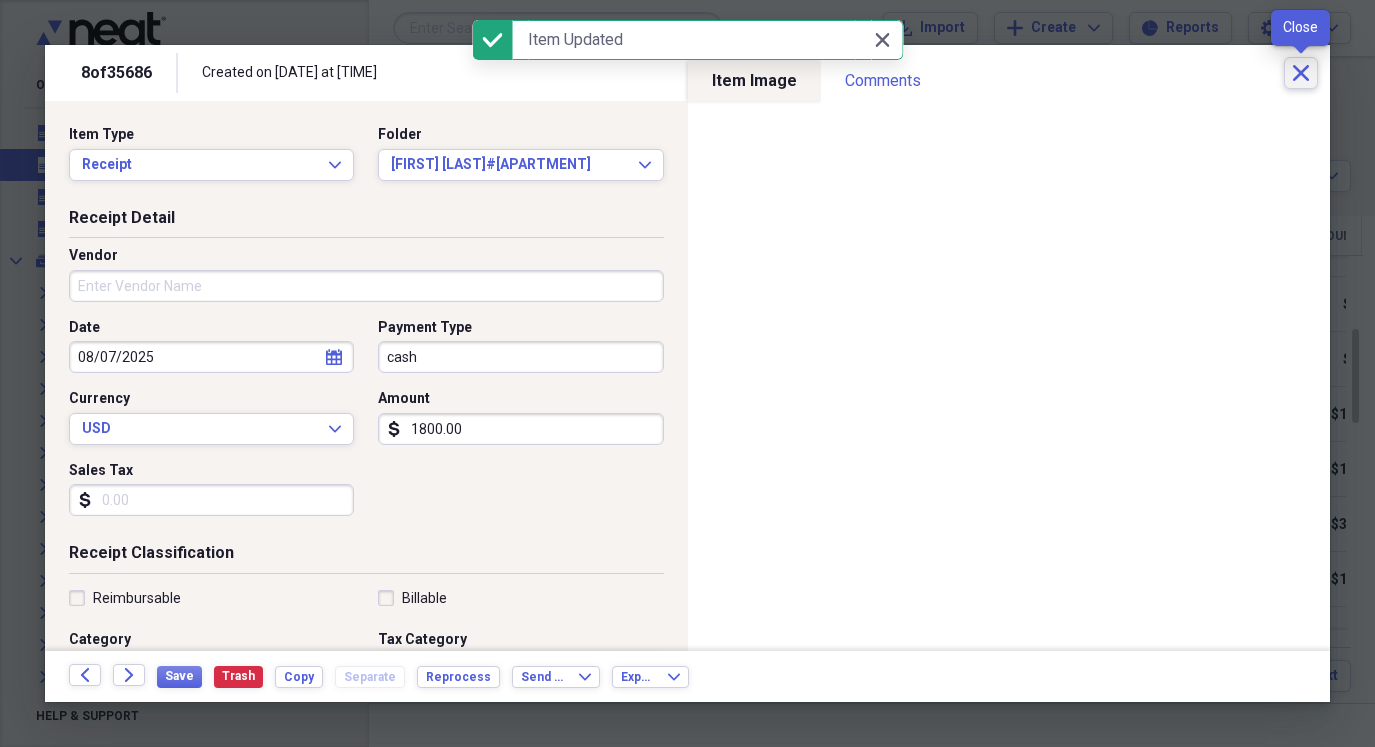 click on "Close" 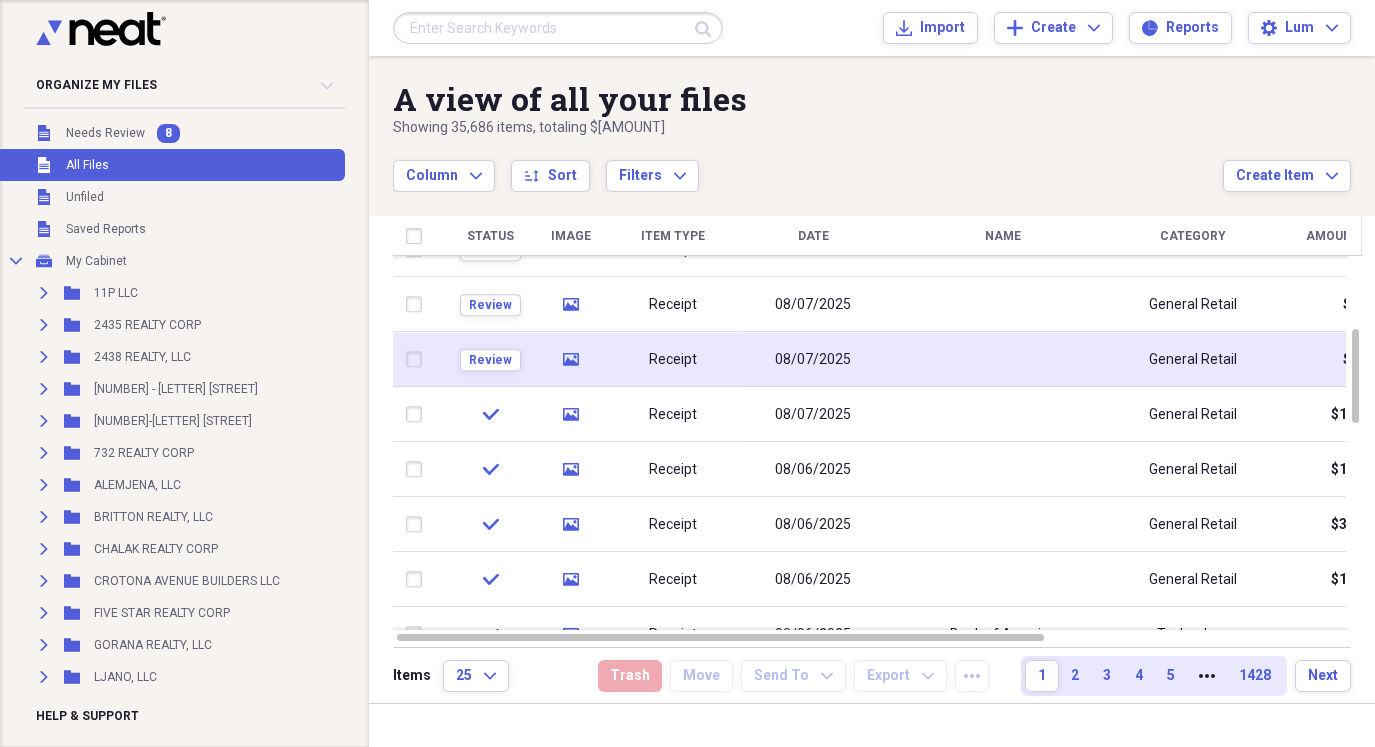 click on "Review" at bounding box center (490, 359) 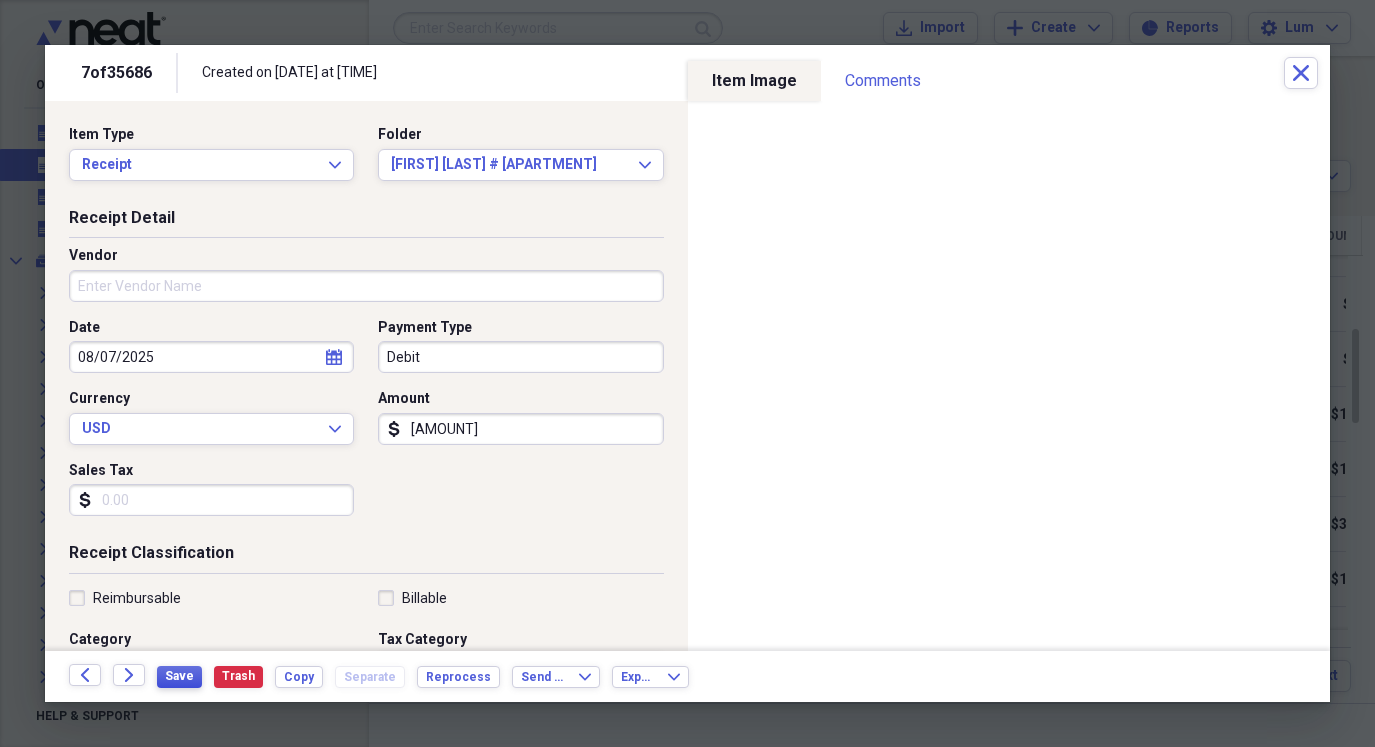 click on "Save" at bounding box center (179, 676) 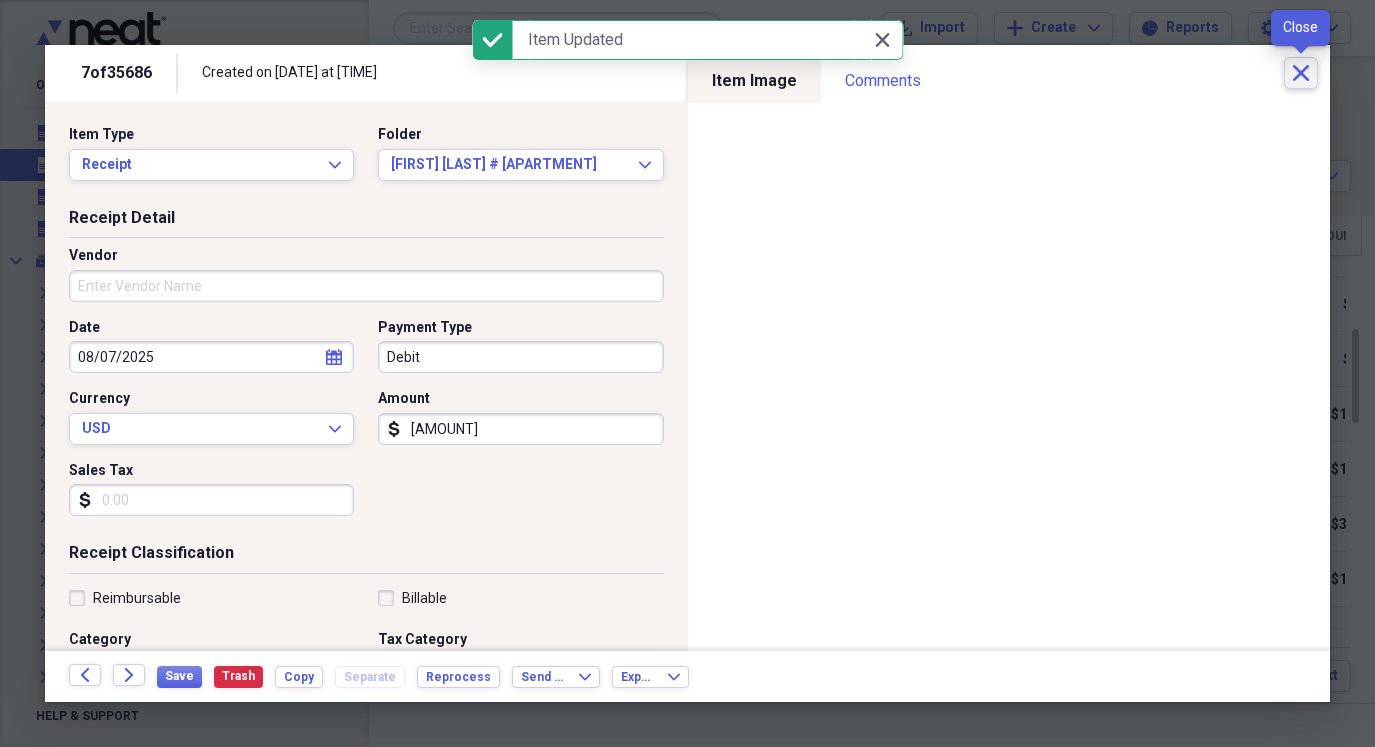 click on "Close" at bounding box center (1301, 73) 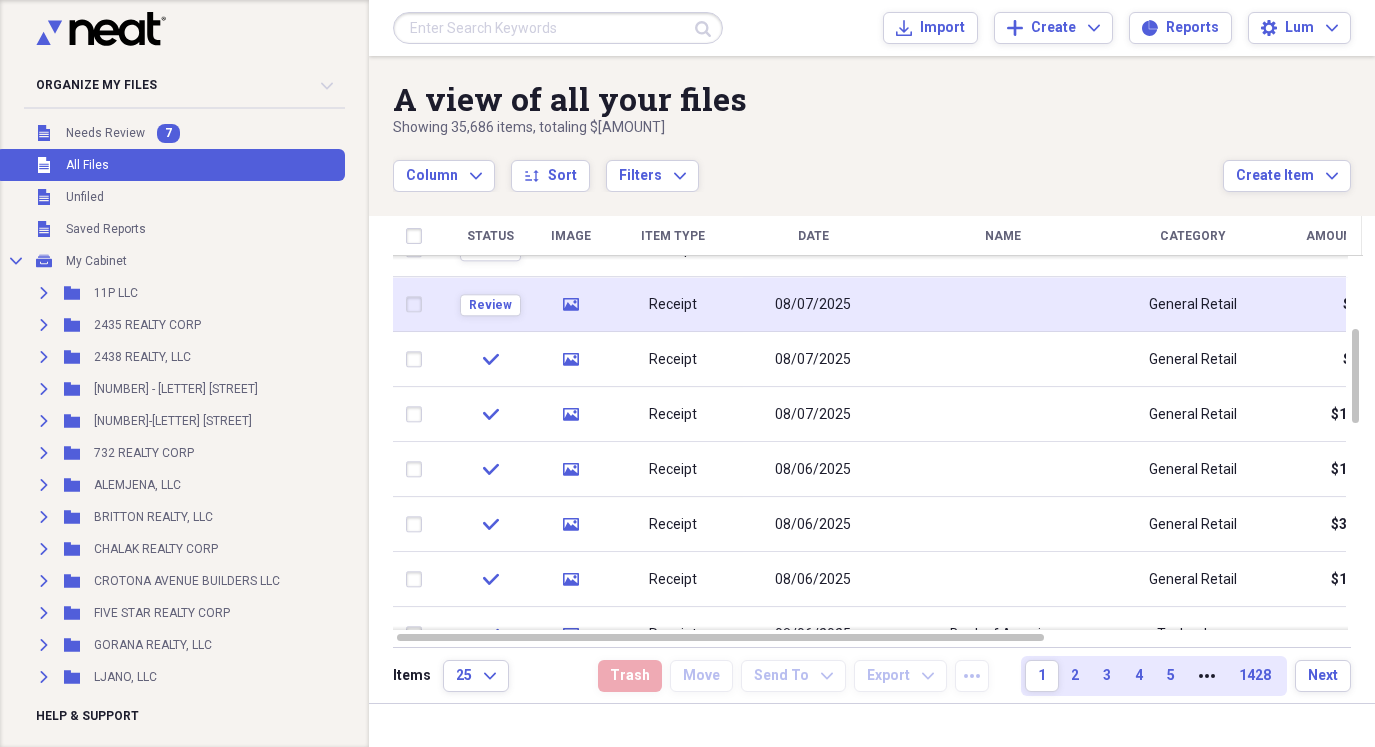 click on "Review" at bounding box center [490, 304] 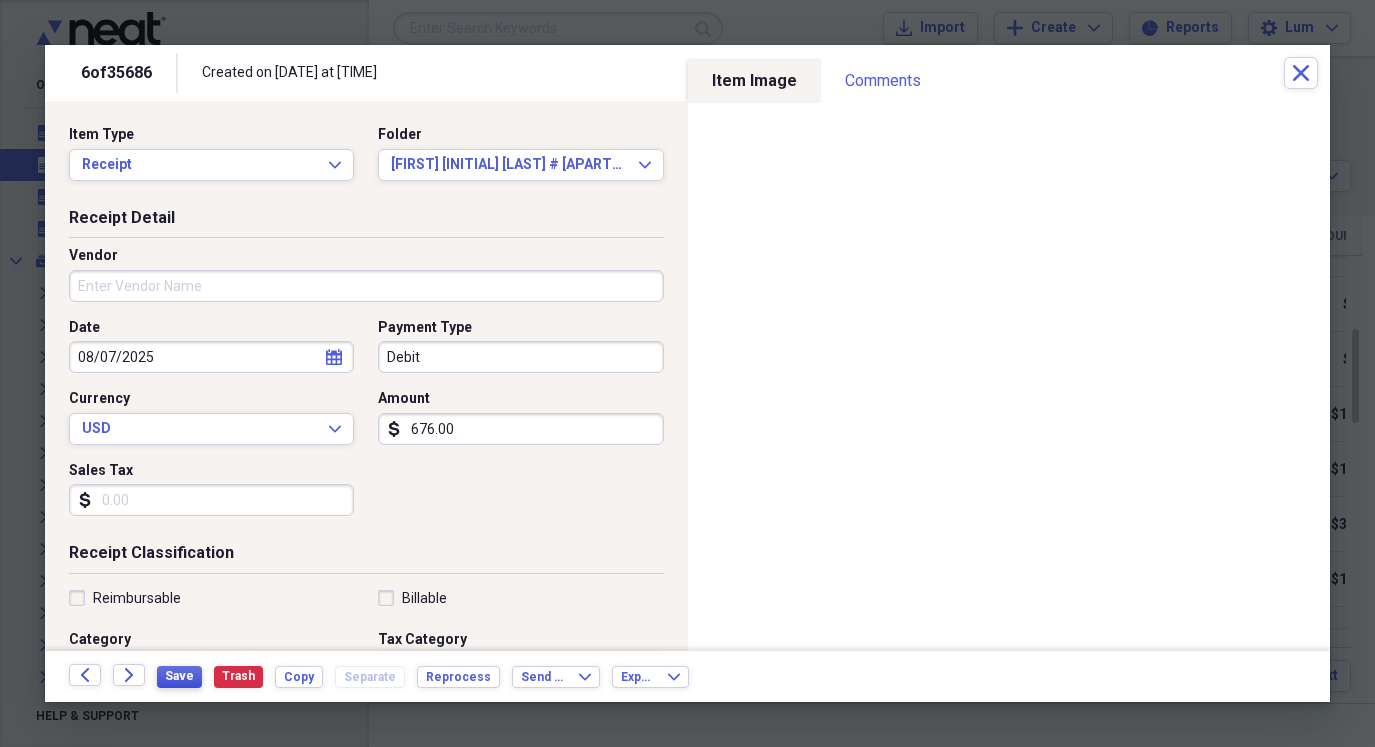 click on "Save" at bounding box center [179, 676] 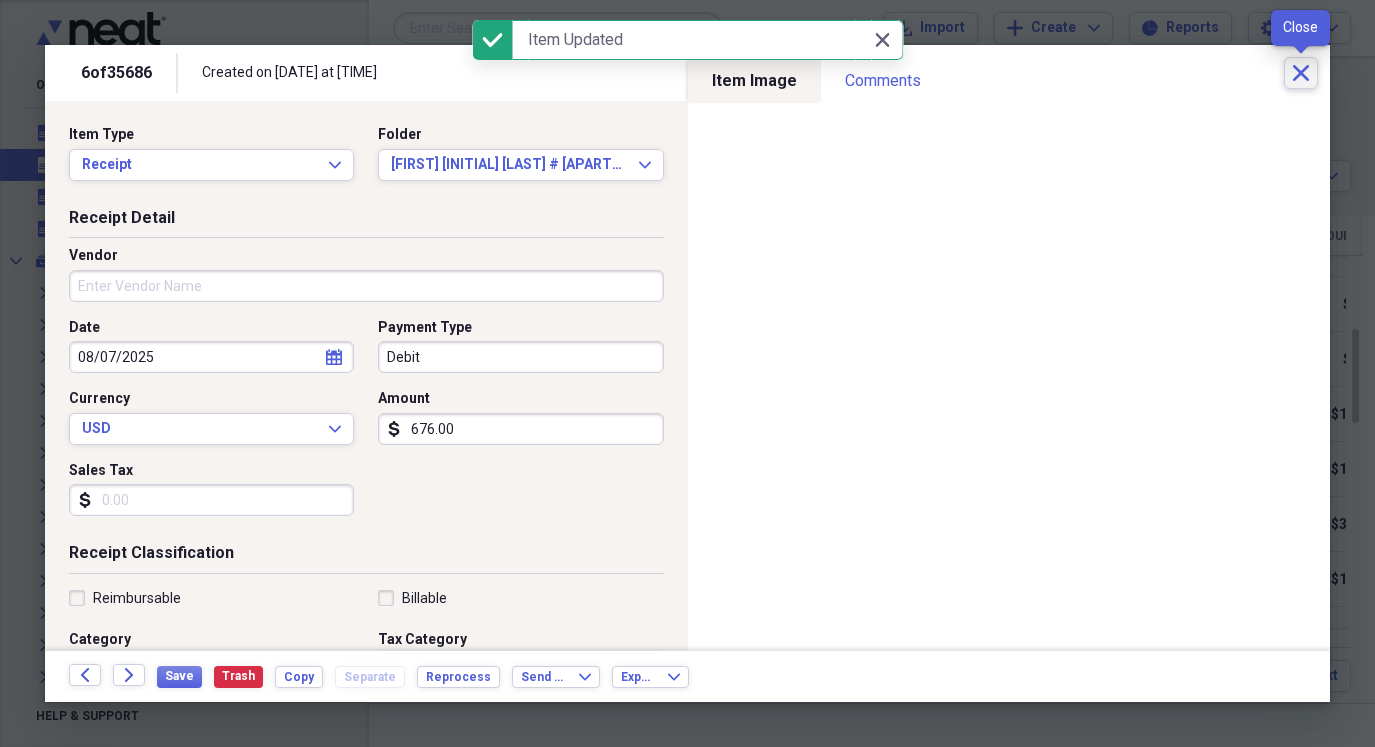 click on "Close" at bounding box center [1301, 73] 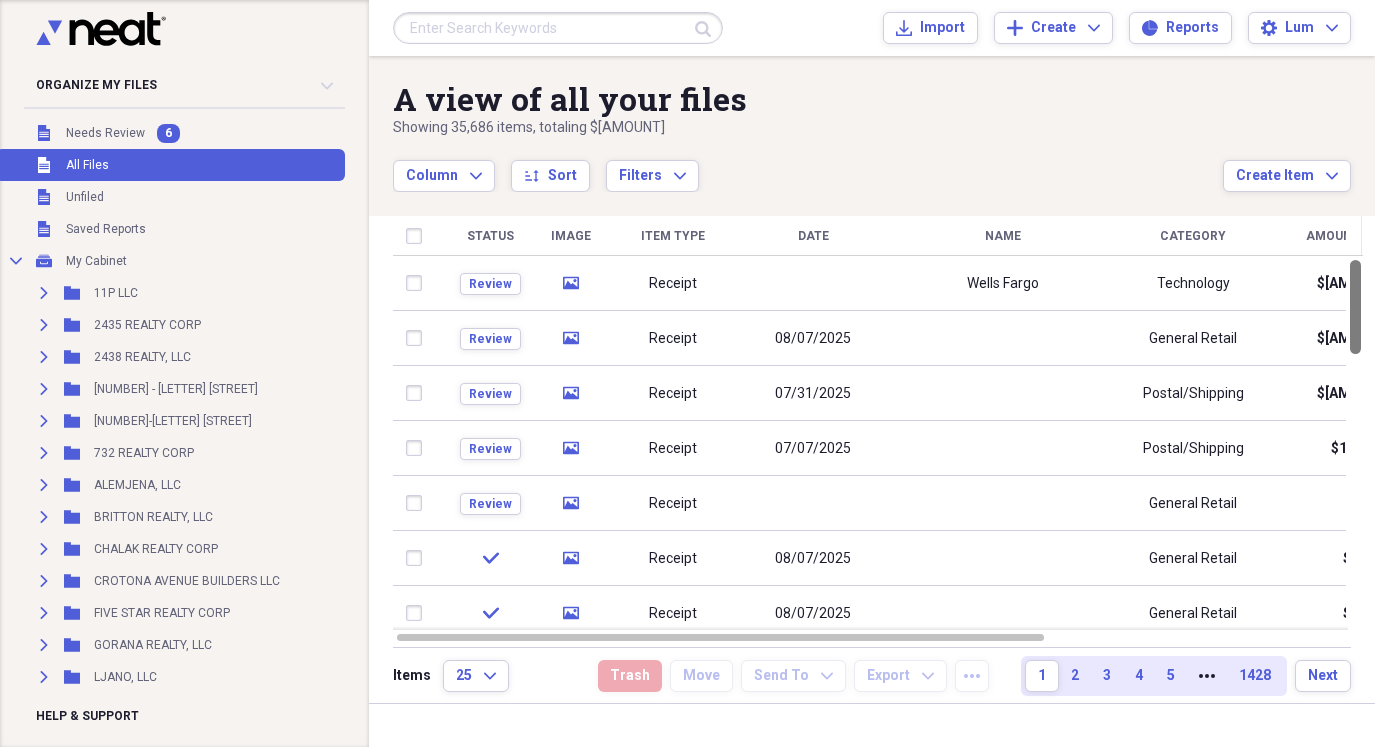 drag, startPoint x: 1366, startPoint y: 355, endPoint x: 1373, endPoint y: 256, distance: 99.24717 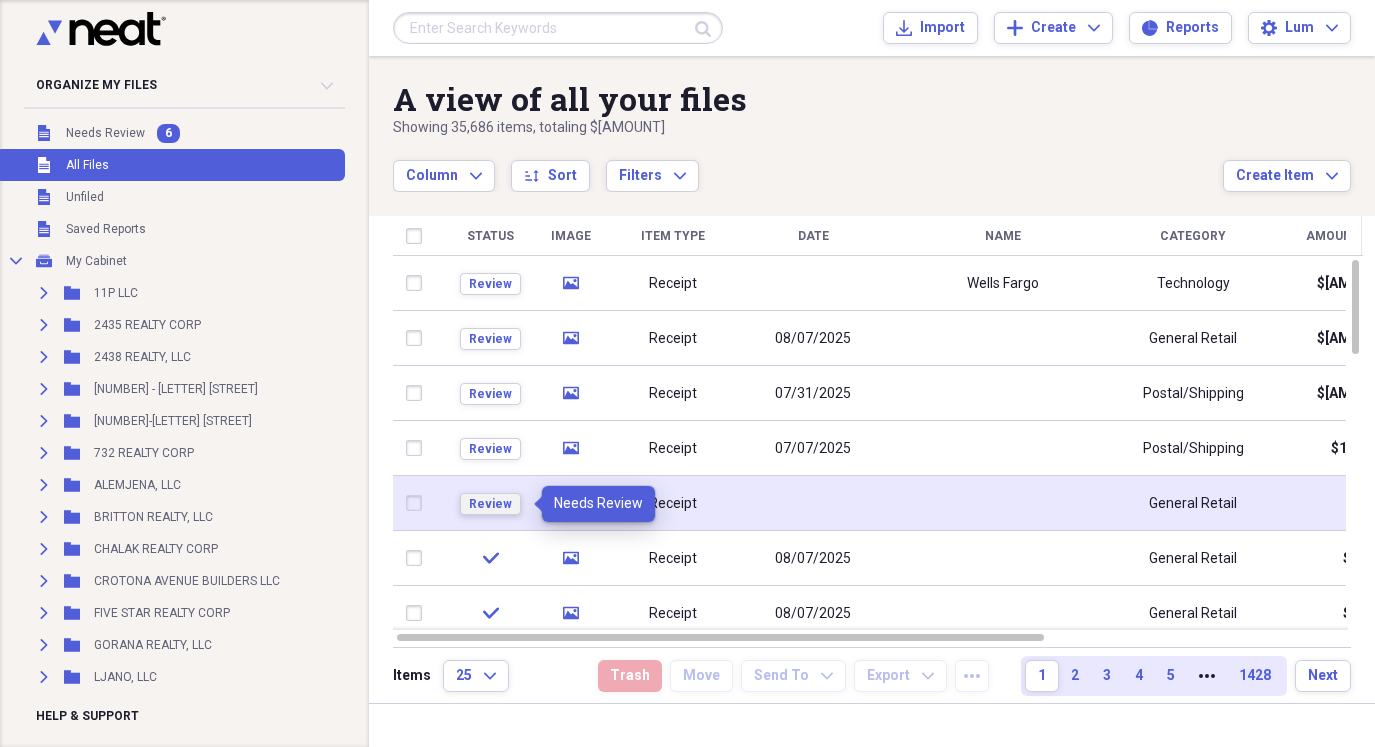 click on "Review" at bounding box center (490, 504) 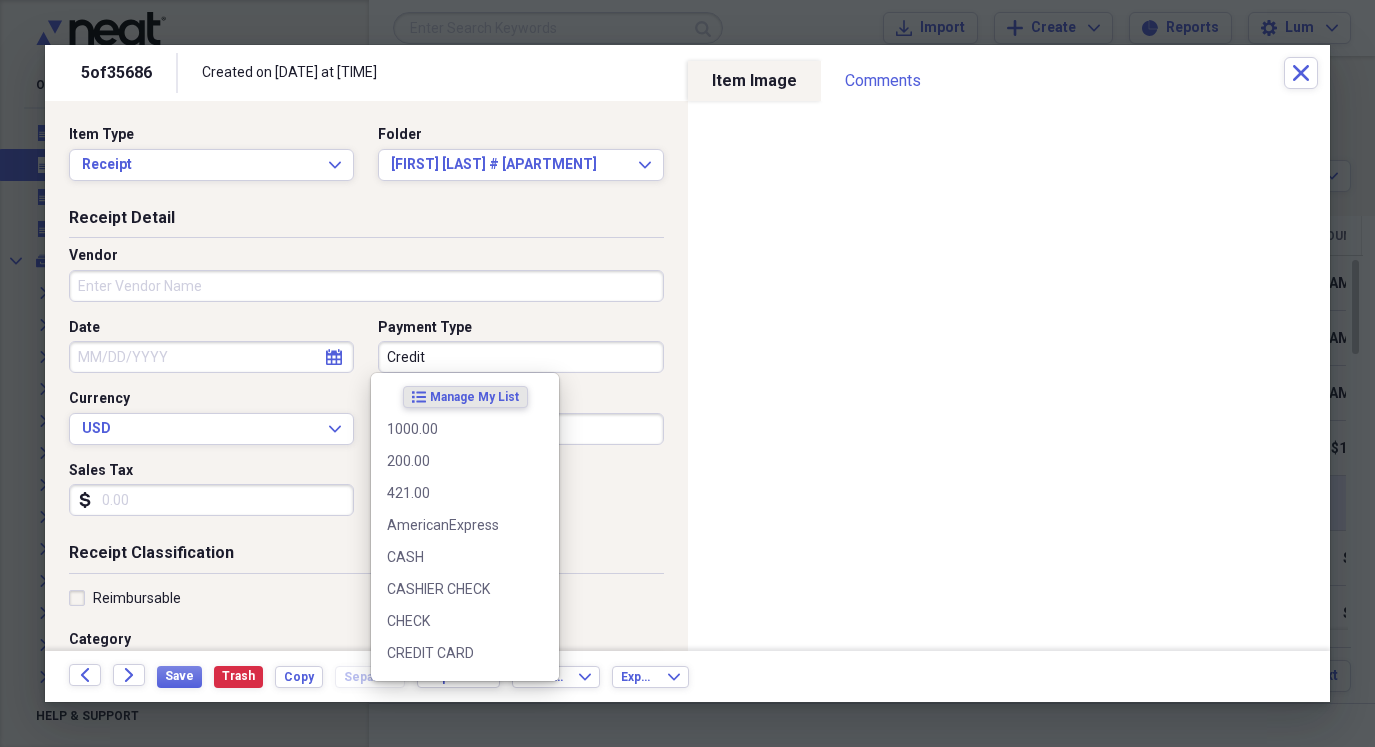 click on "Credit" at bounding box center [520, 357] 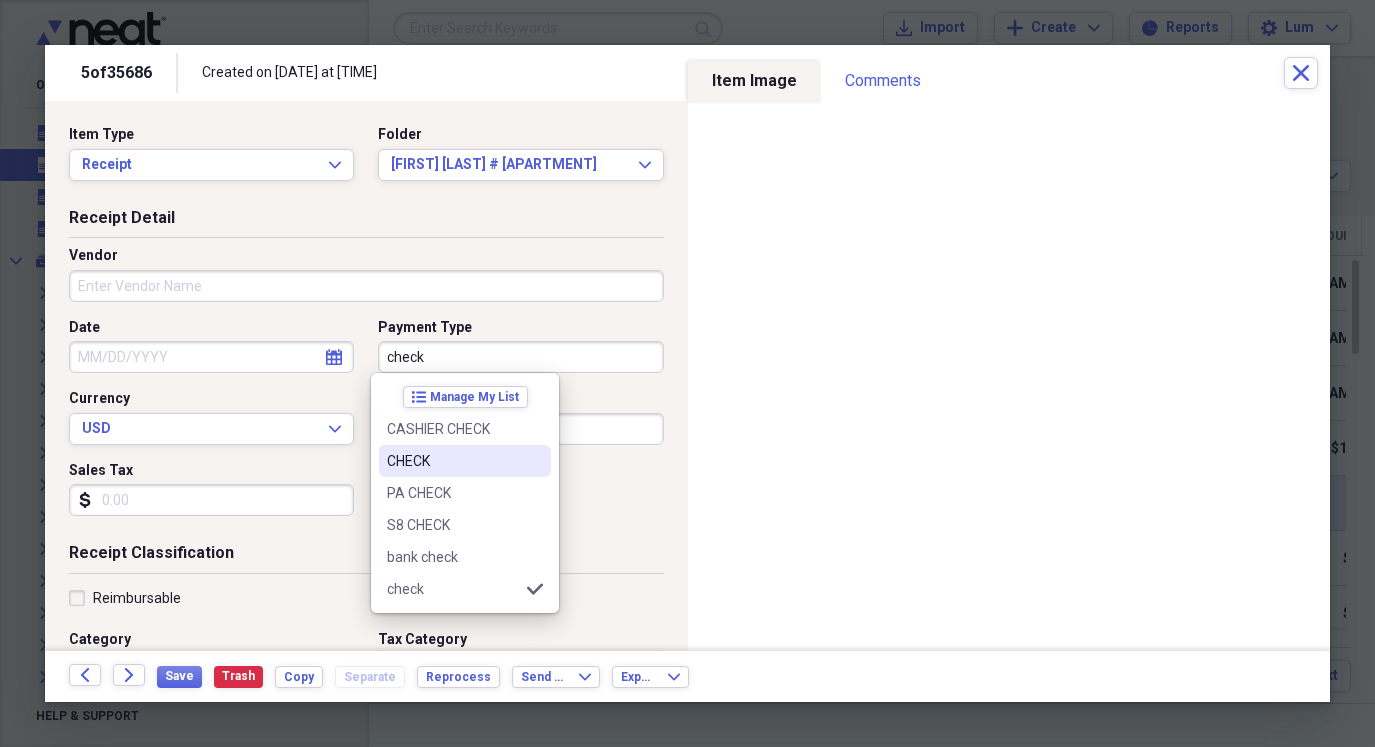 drag, startPoint x: 424, startPoint y: 449, endPoint x: 369, endPoint y: 453, distance: 55.145264 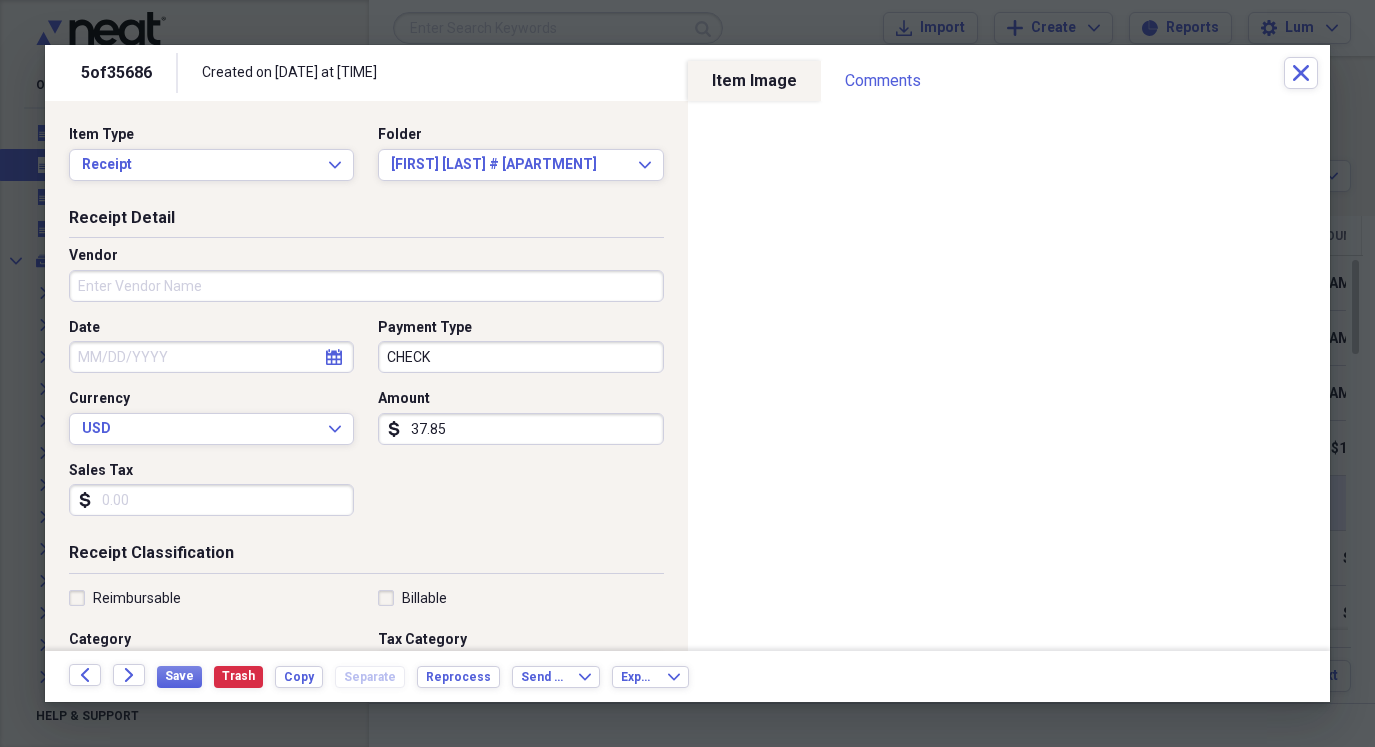 select on "7" 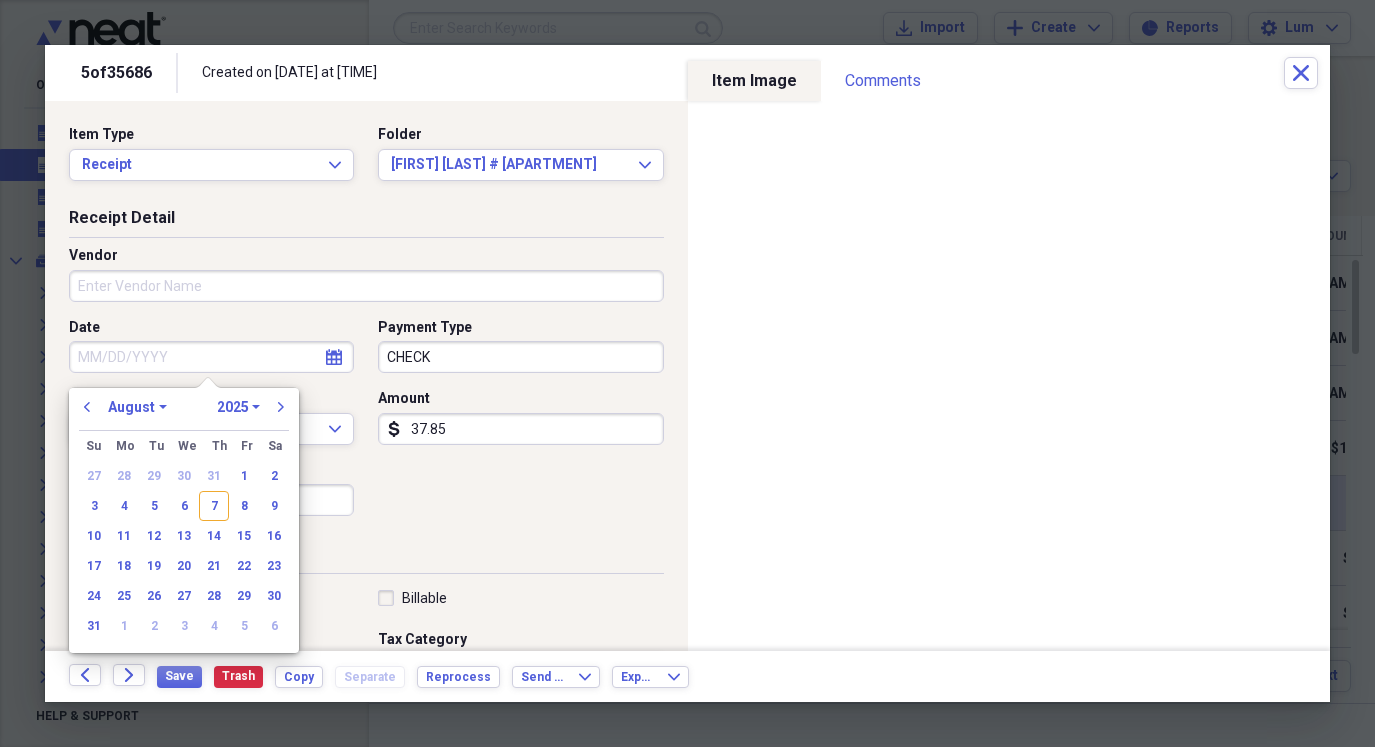 click on "Date" at bounding box center [211, 357] 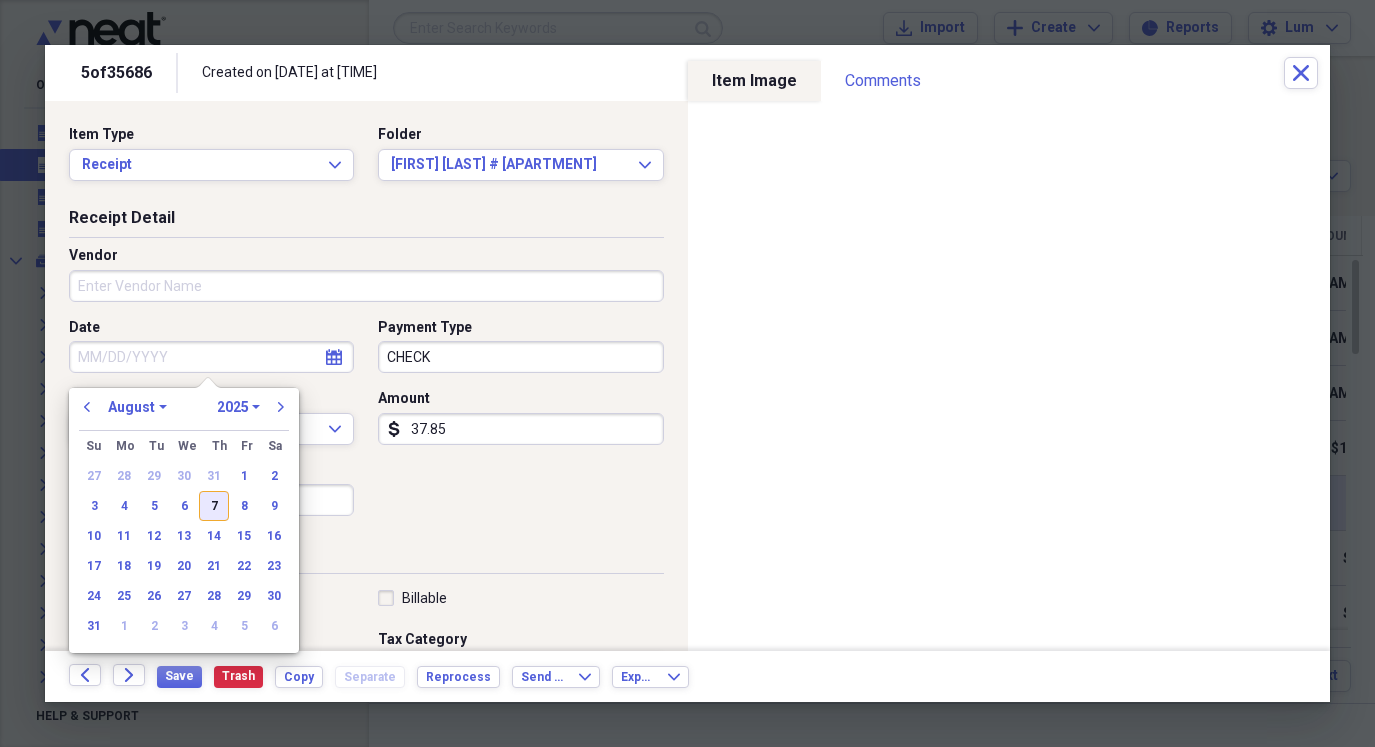 click on "7" at bounding box center (214, 506) 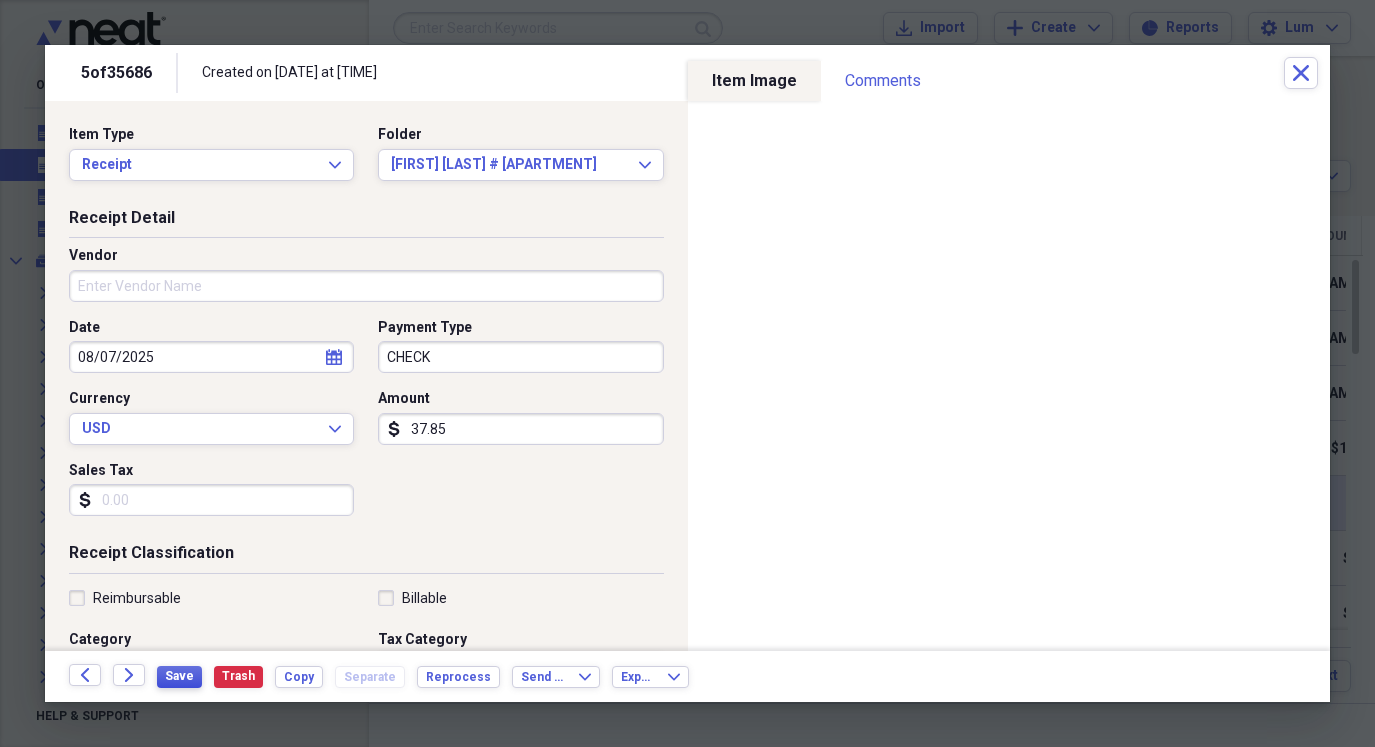 click on "Save" at bounding box center [179, 676] 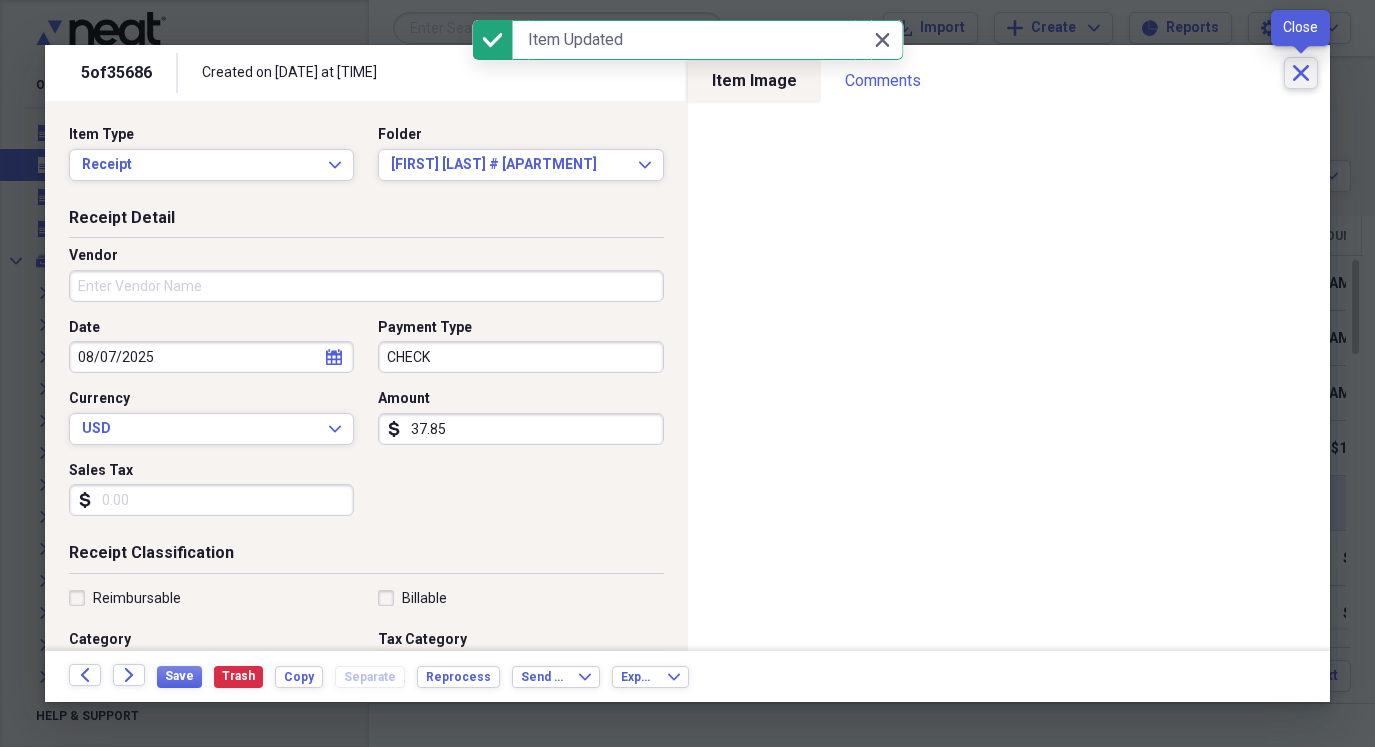 click on "Close" at bounding box center (1301, 73) 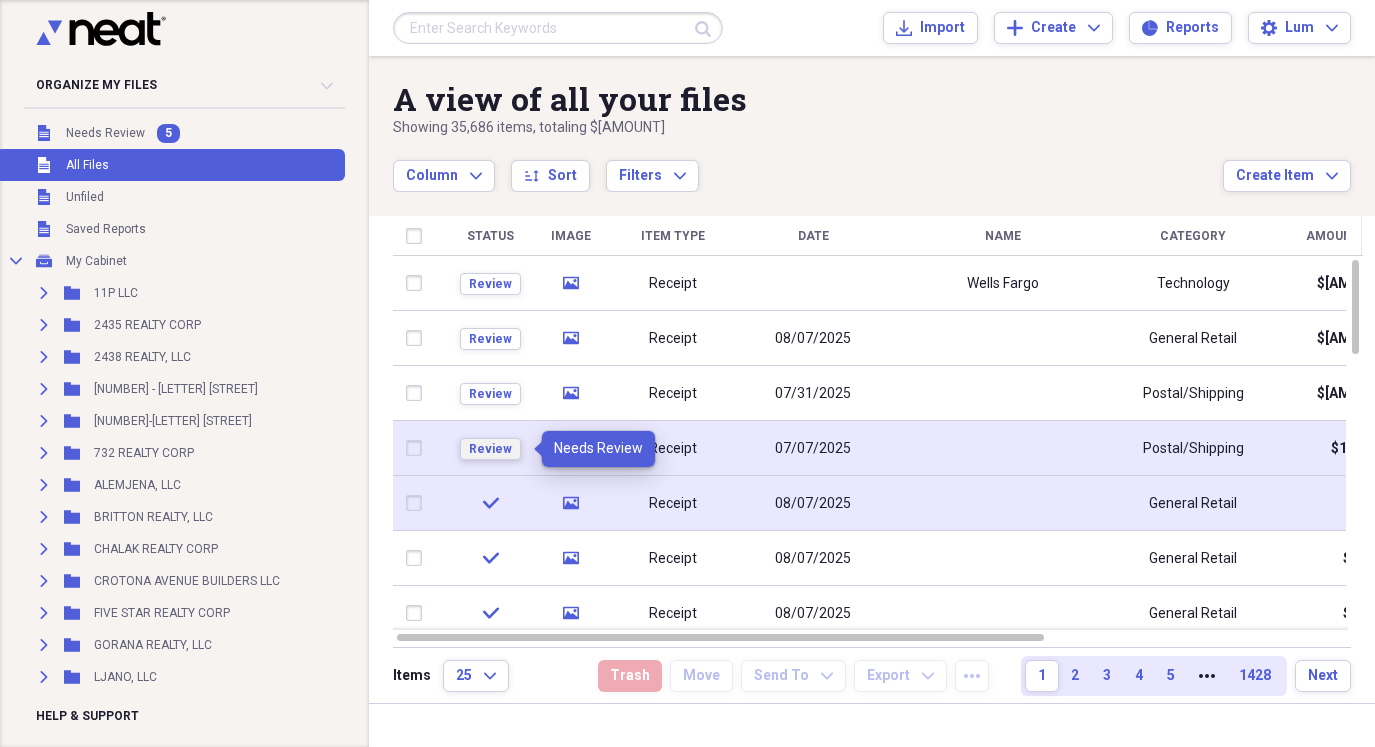 click on "Review" at bounding box center [490, 449] 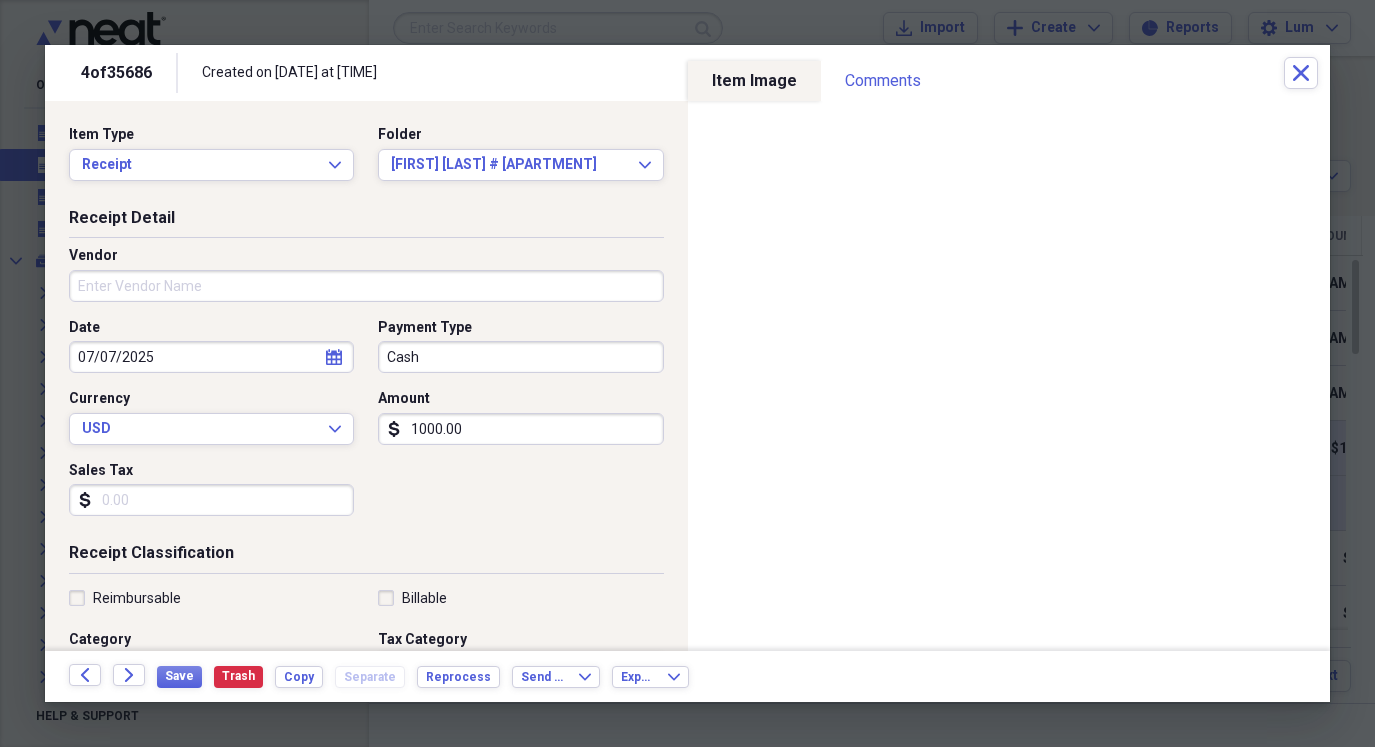 click on "Cash" at bounding box center [520, 357] 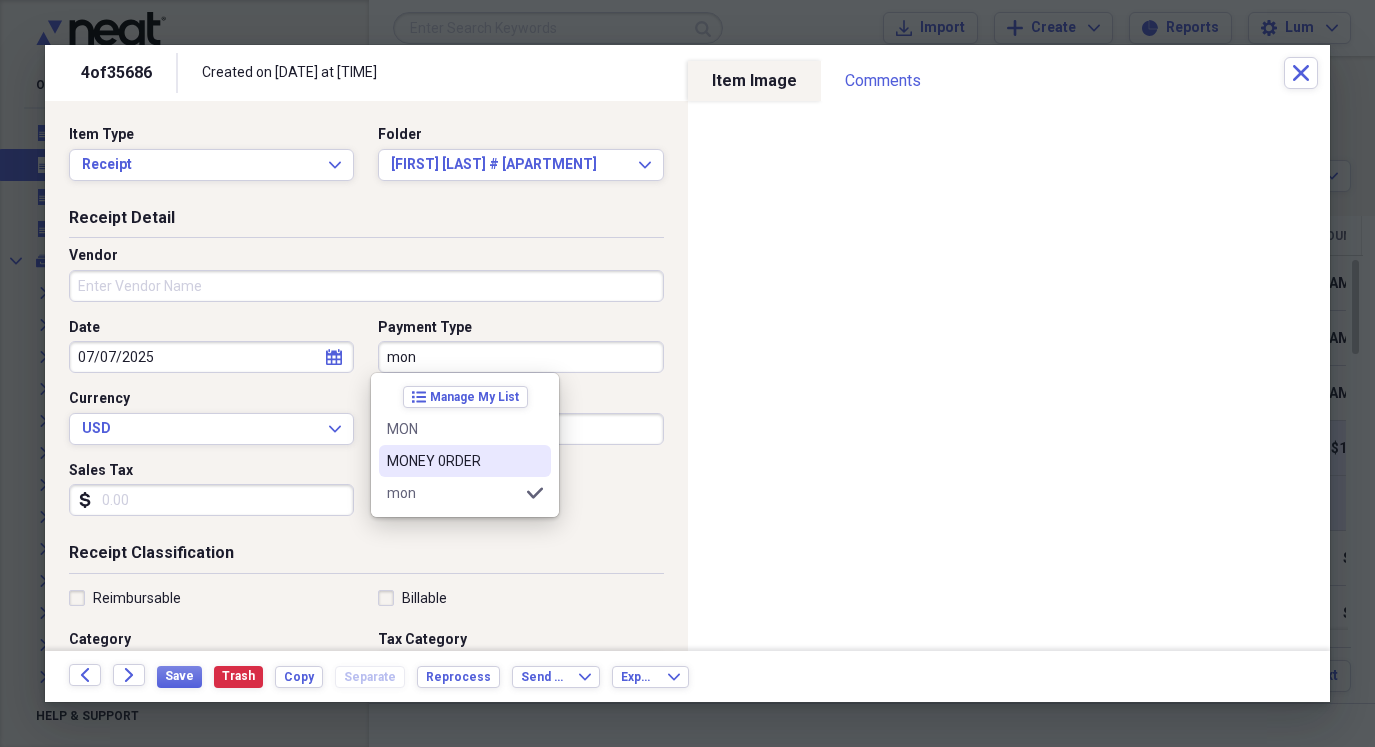 drag, startPoint x: 461, startPoint y: 458, endPoint x: 436, endPoint y: 464, distance: 25.70992 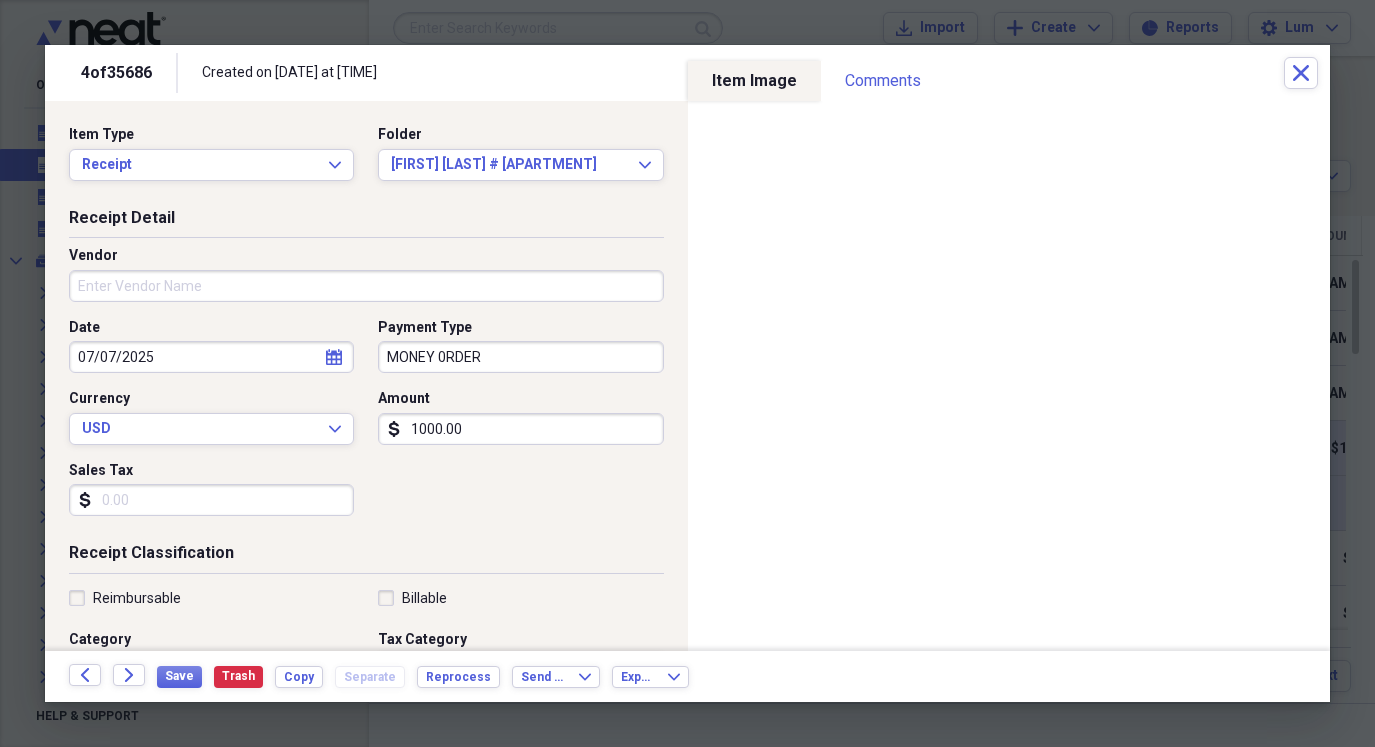 select on "6" 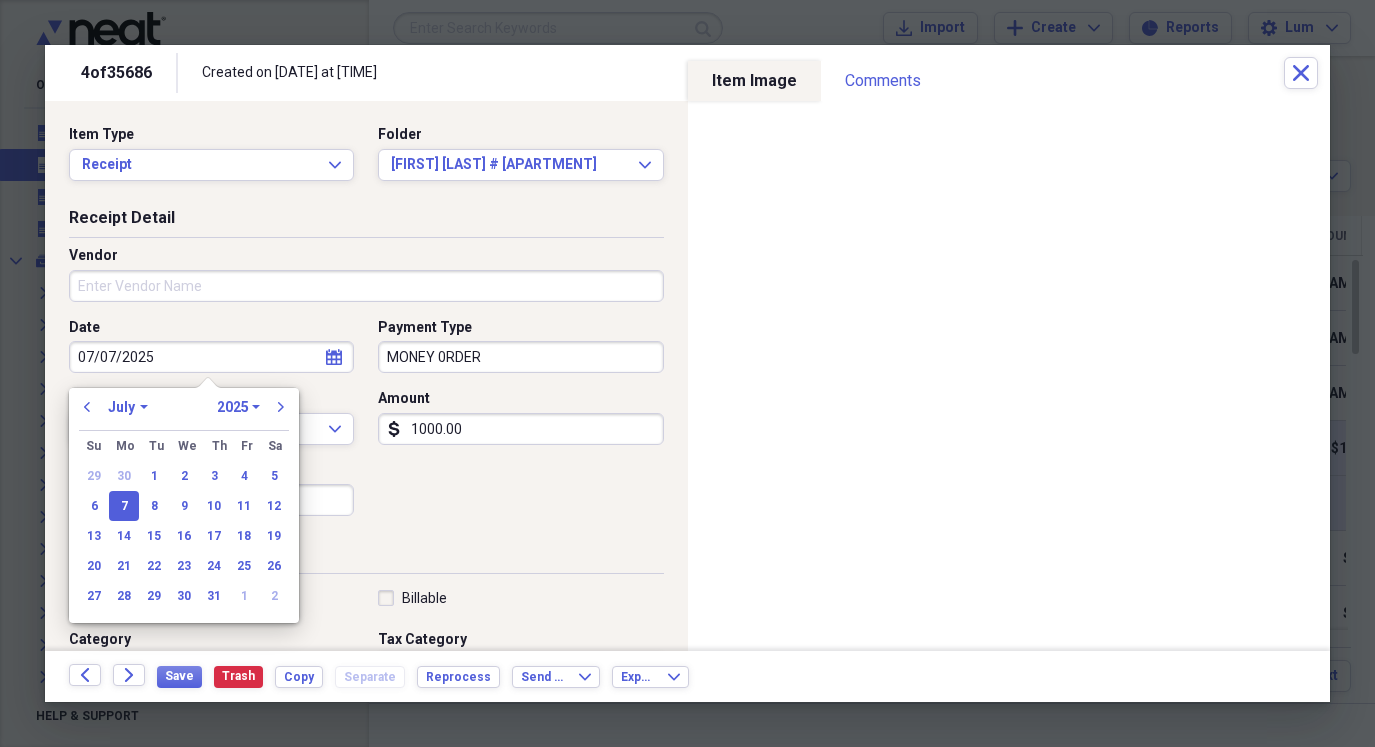 click on "07/07/2025" at bounding box center (211, 357) 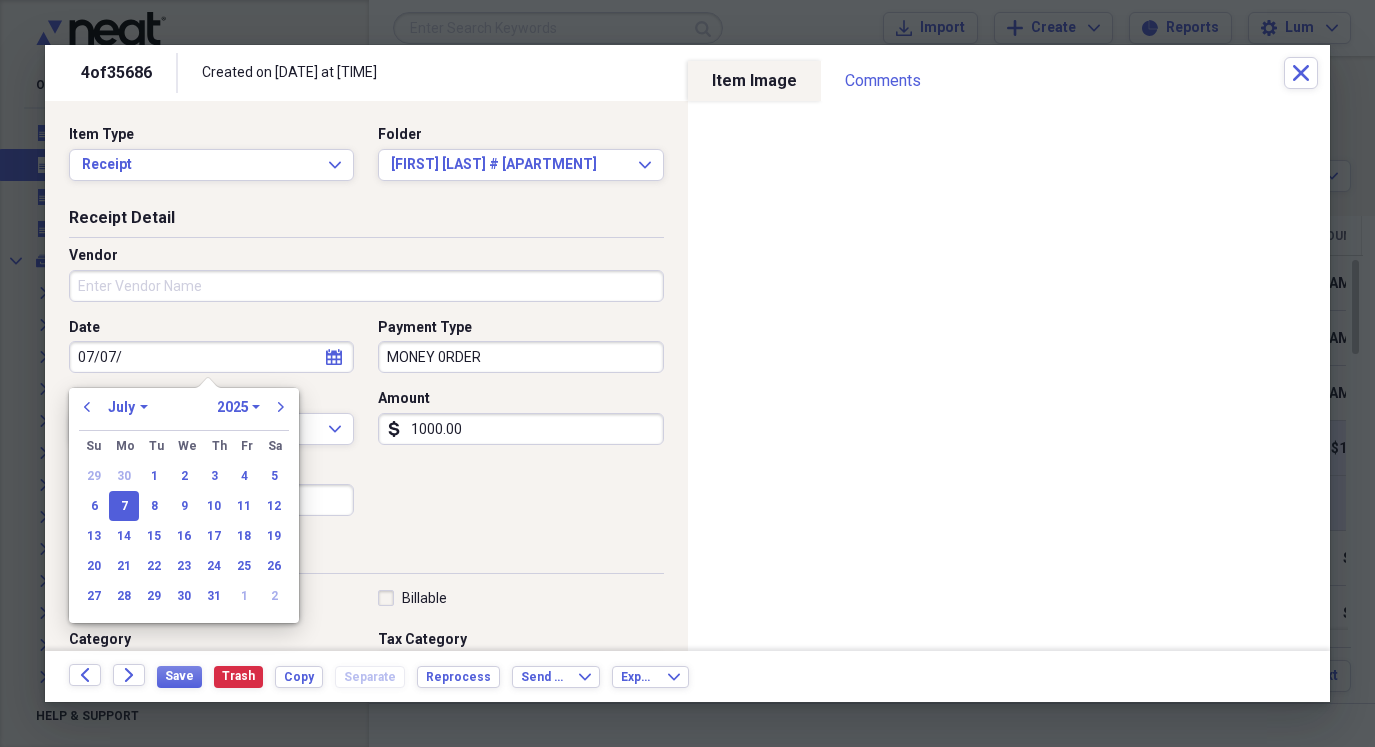 type on "07/07" 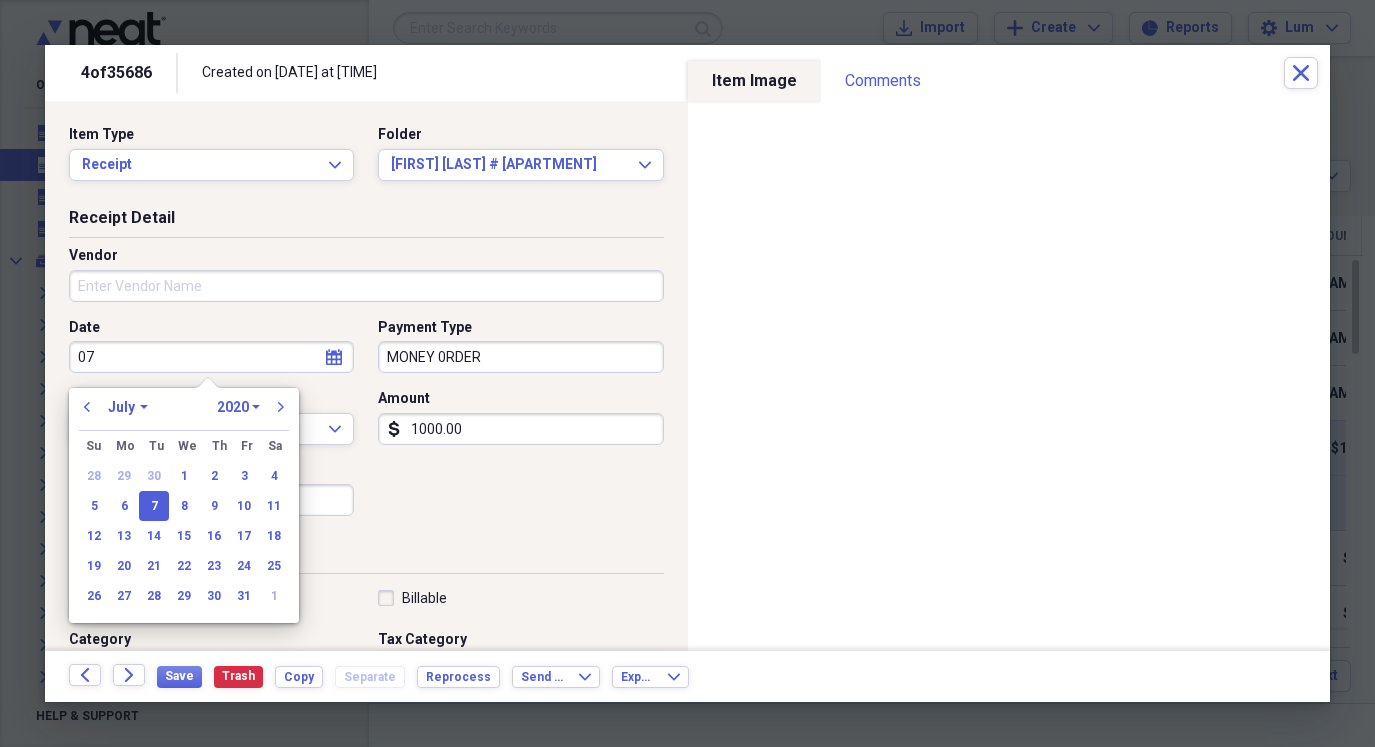 type on "0" 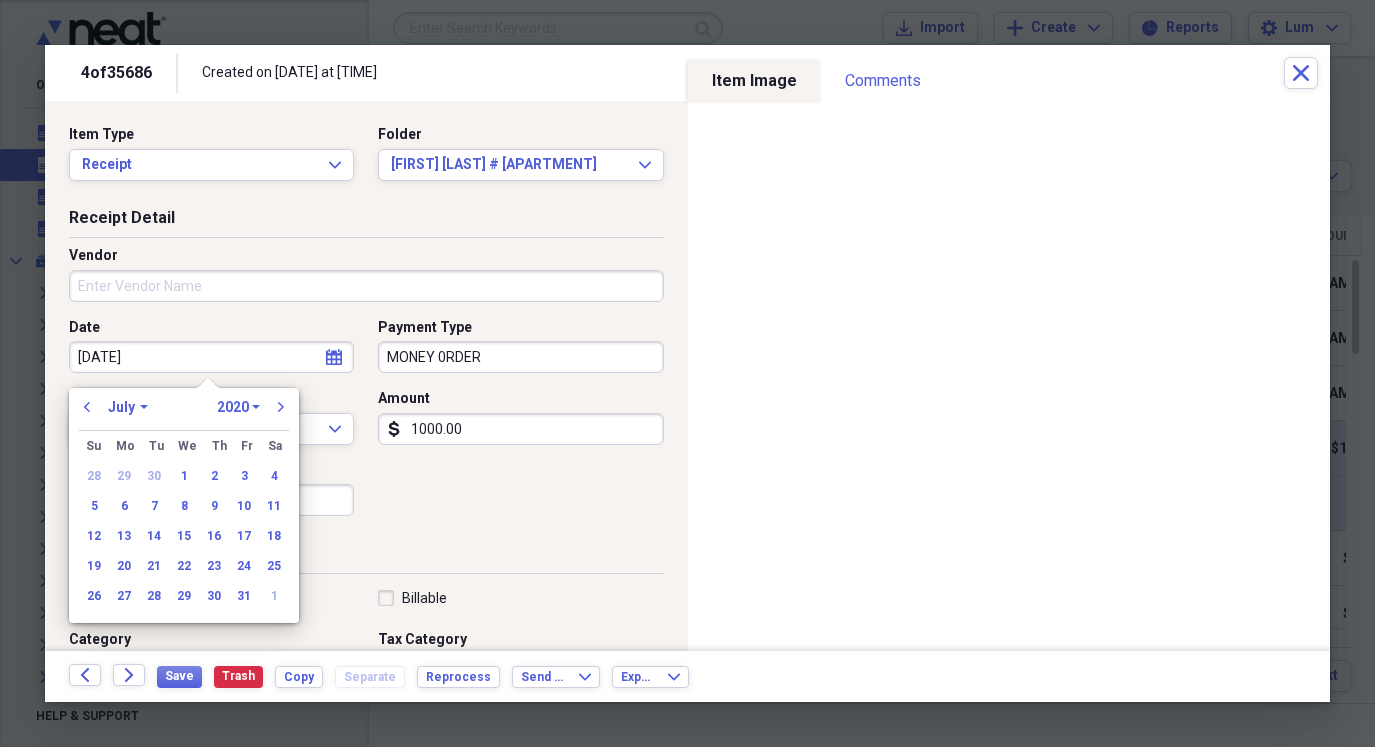 type on "[DATE]" 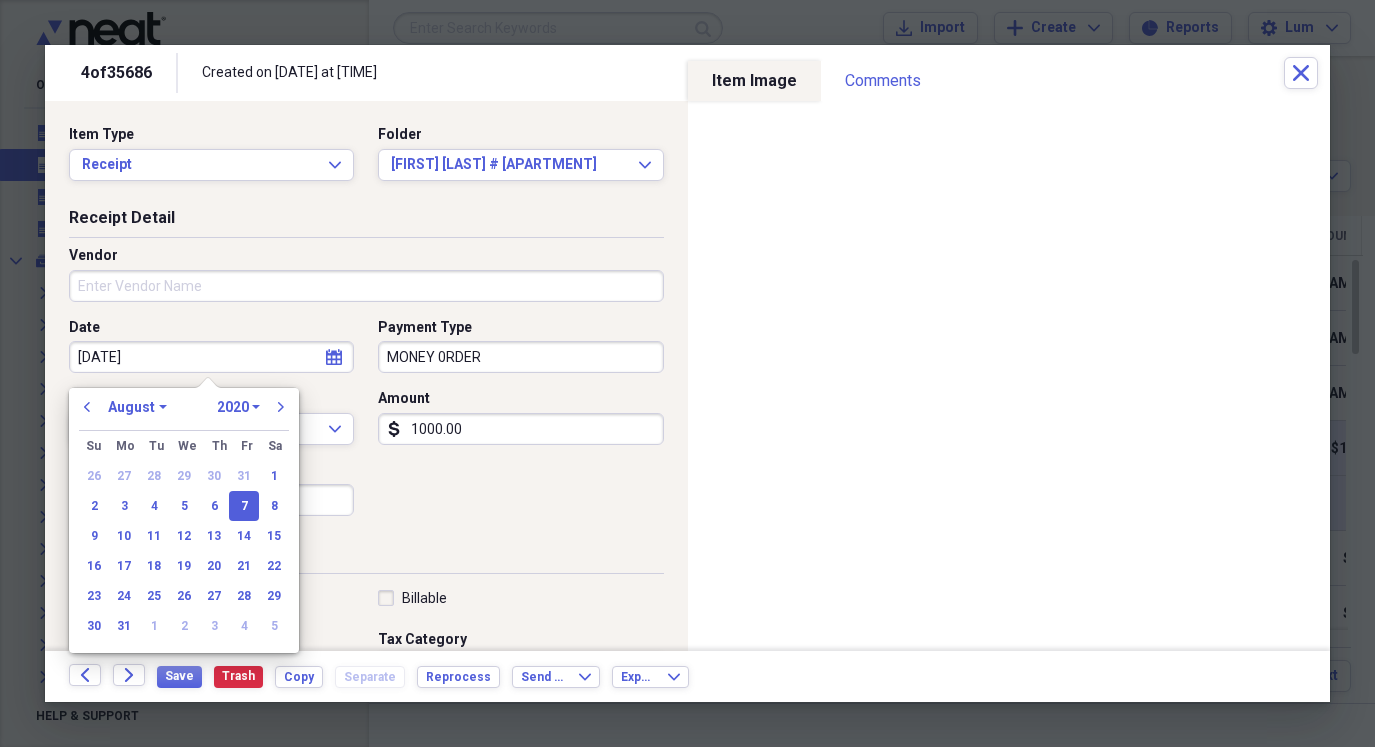 type on "08/07/2025" 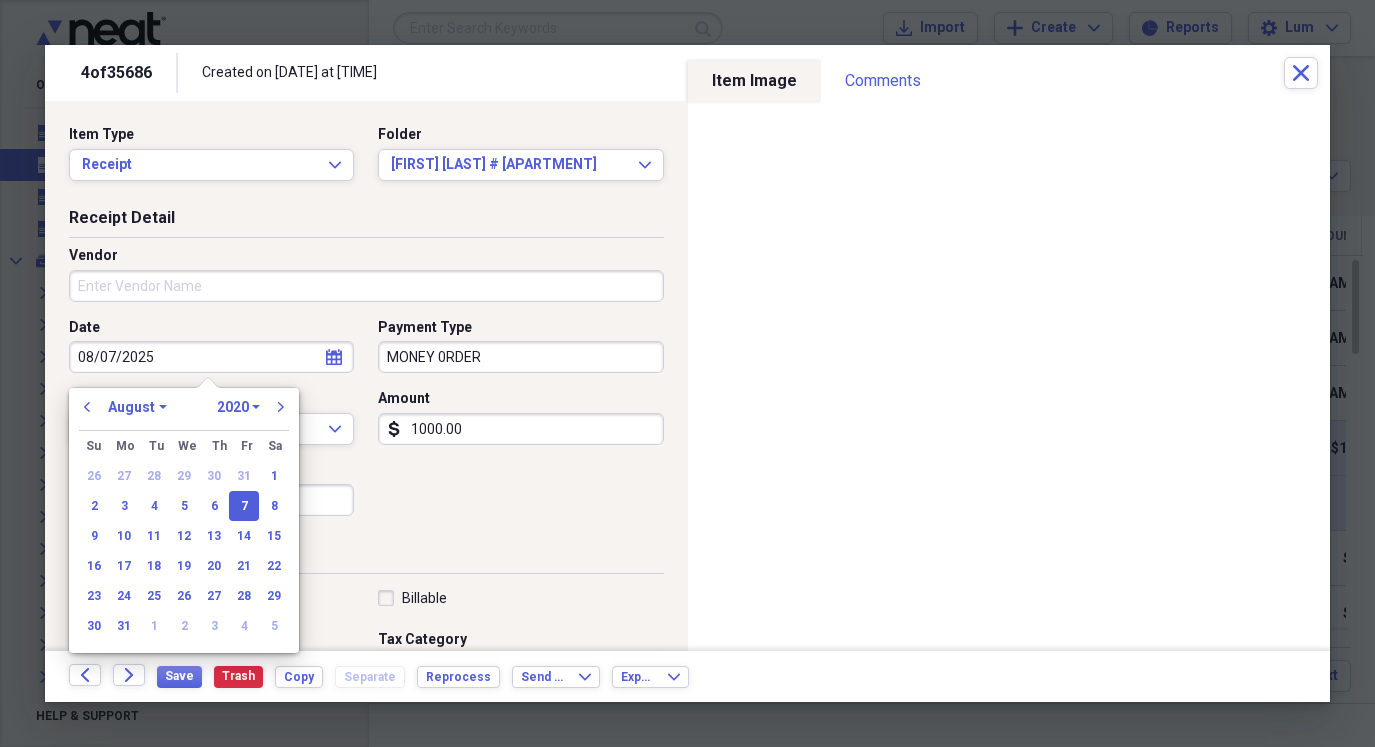 select on "2025" 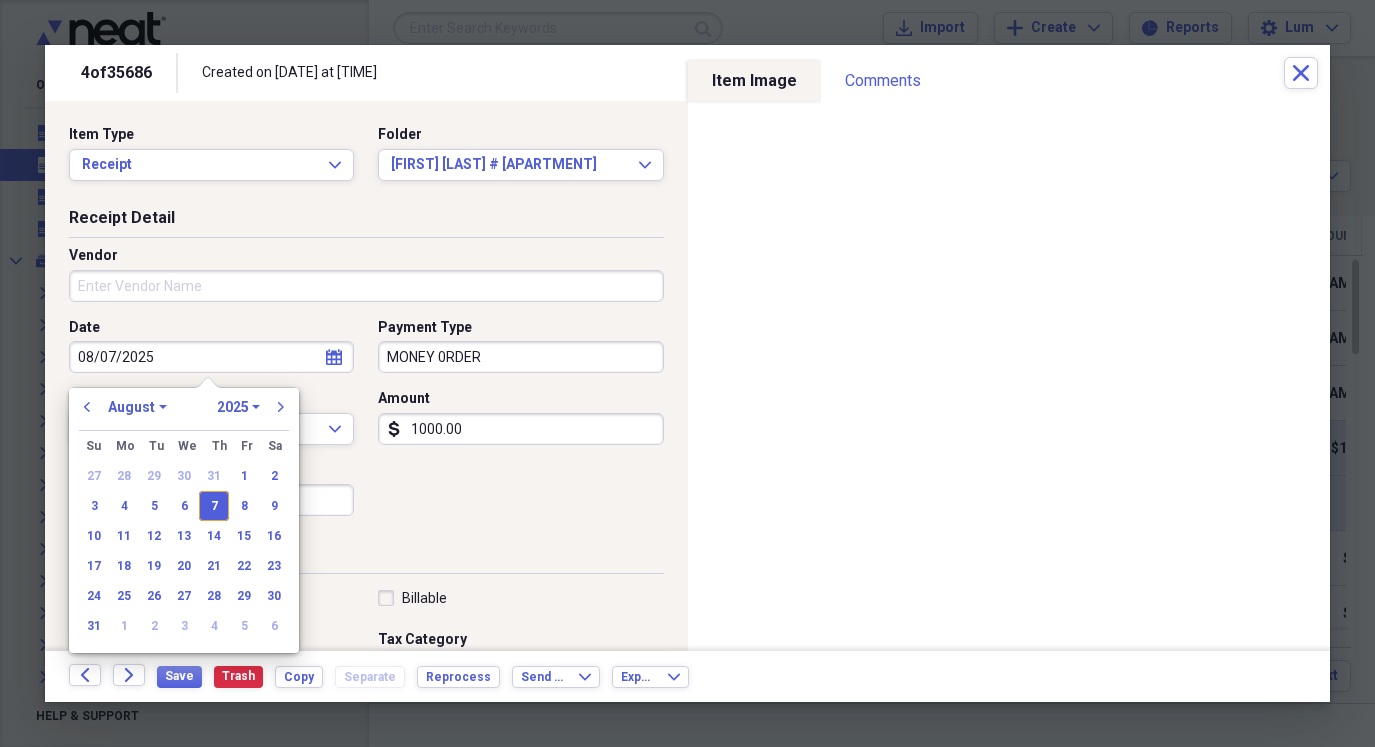 type on "08/07/2025" 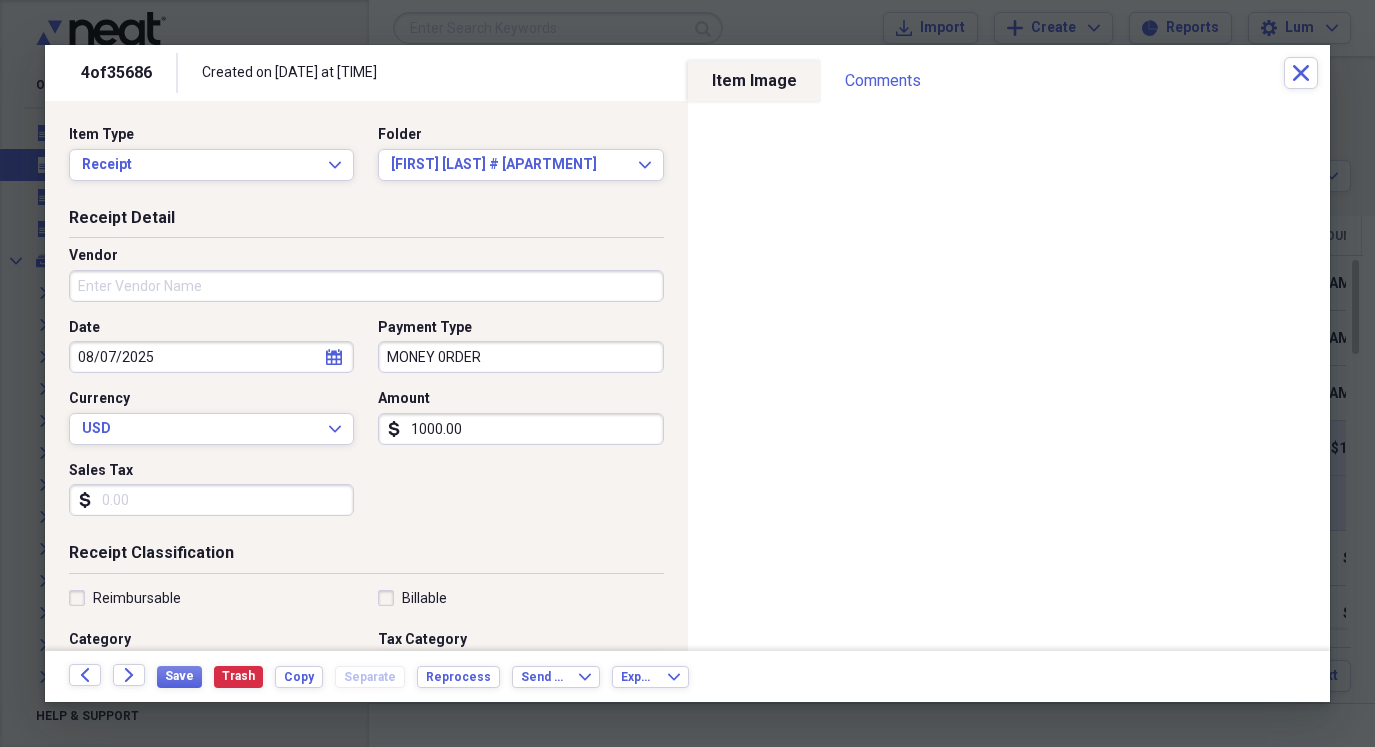 click on "Receipt Detail Vendor Date [DATE] calendar Calendar Payment Type MONEY 0RDER Currency USD Expand Amount dollar-sign [AMOUNT] Sales Tax dollar-sign" at bounding box center [366, 375] 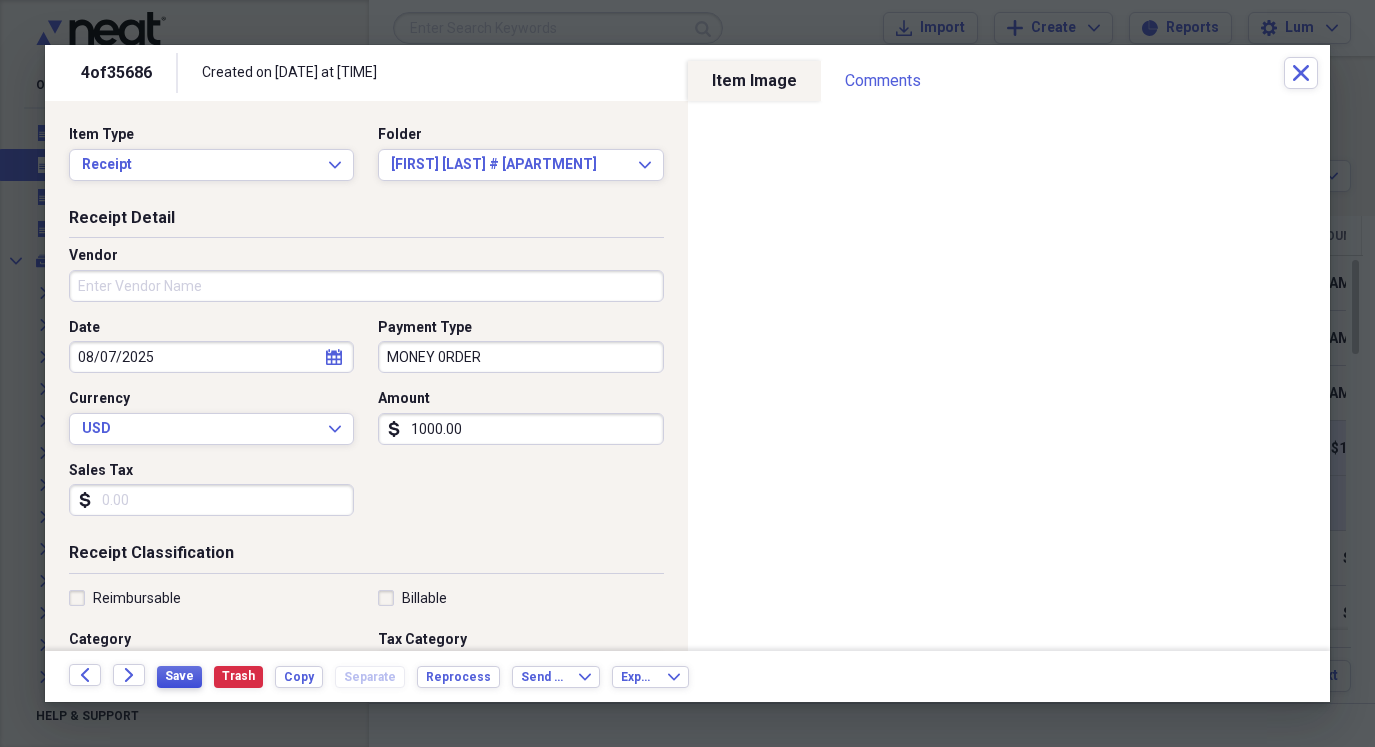 click on "Save" at bounding box center [179, 676] 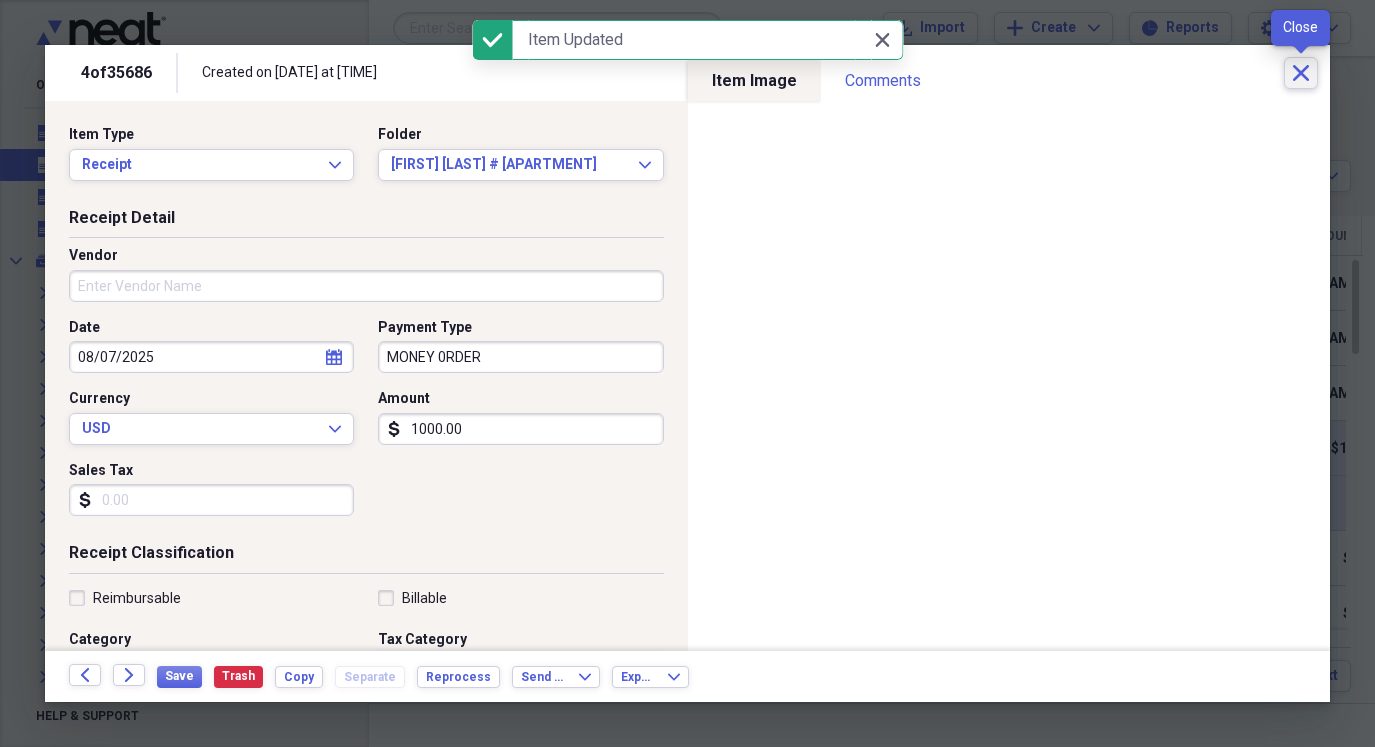 click on "Close" at bounding box center (1301, 73) 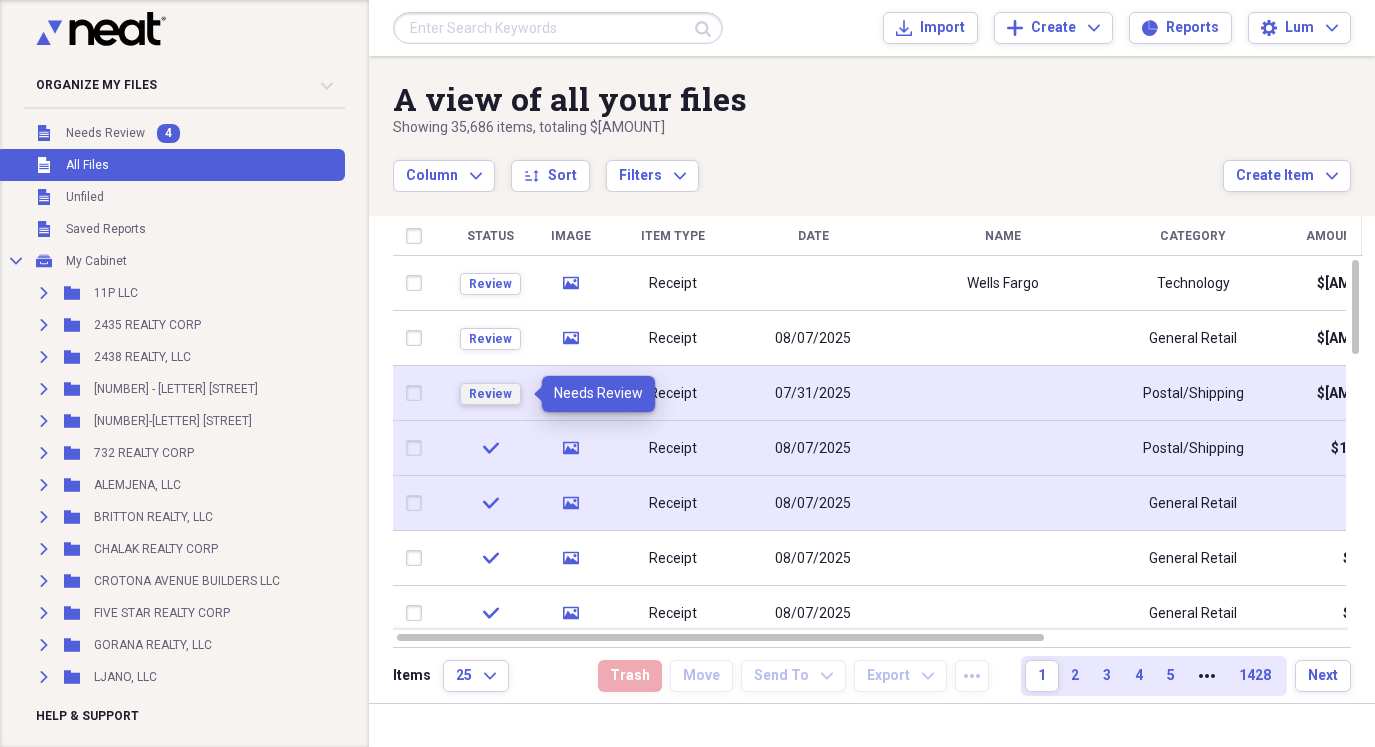 click on "Review" at bounding box center (490, 394) 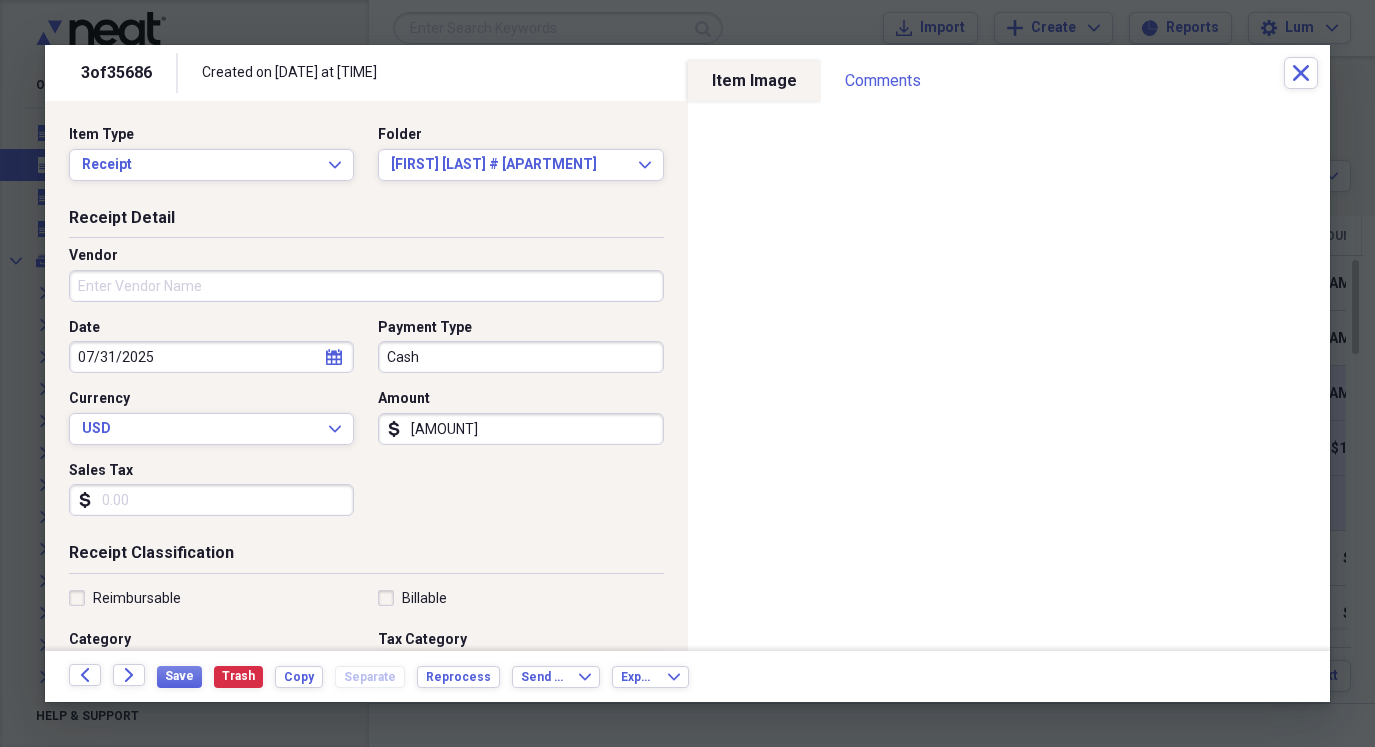 click on "[AMOUNT]" at bounding box center (520, 429) 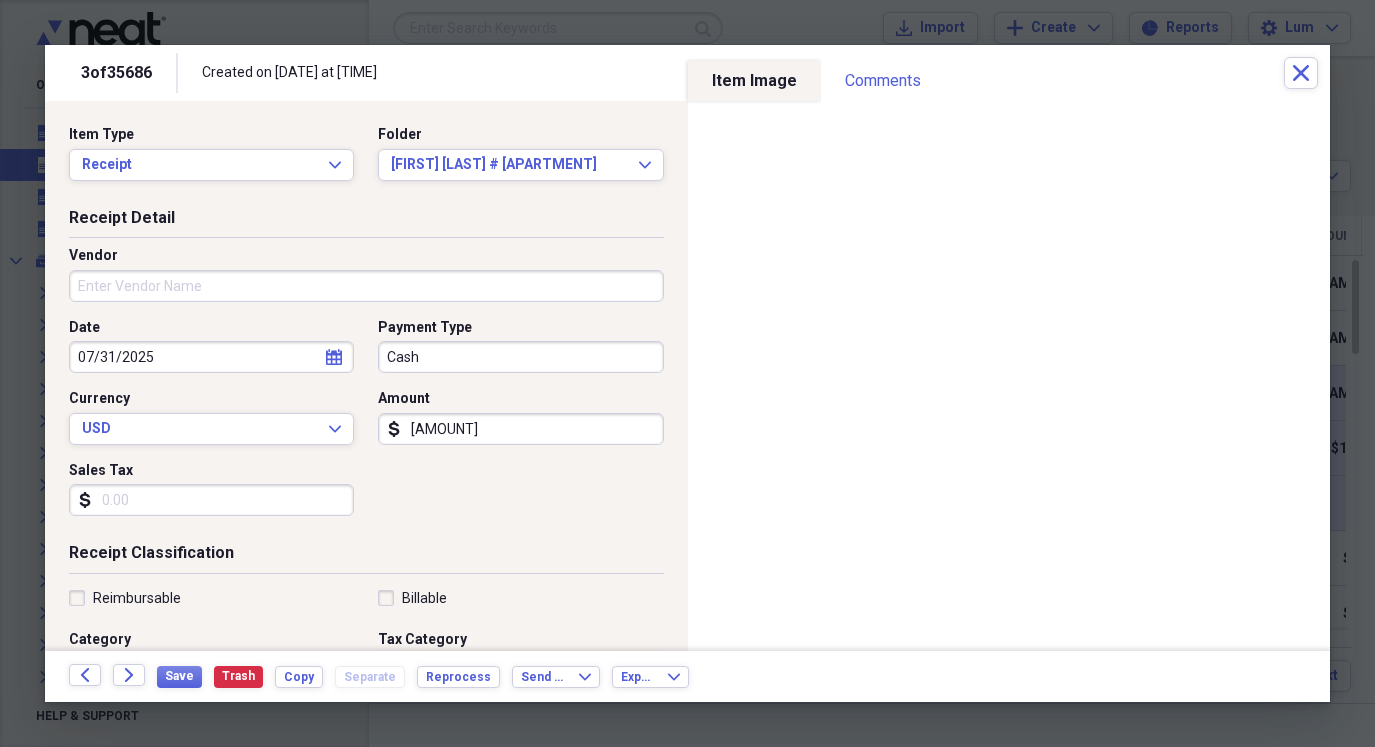 type on "[AMOUNT]" 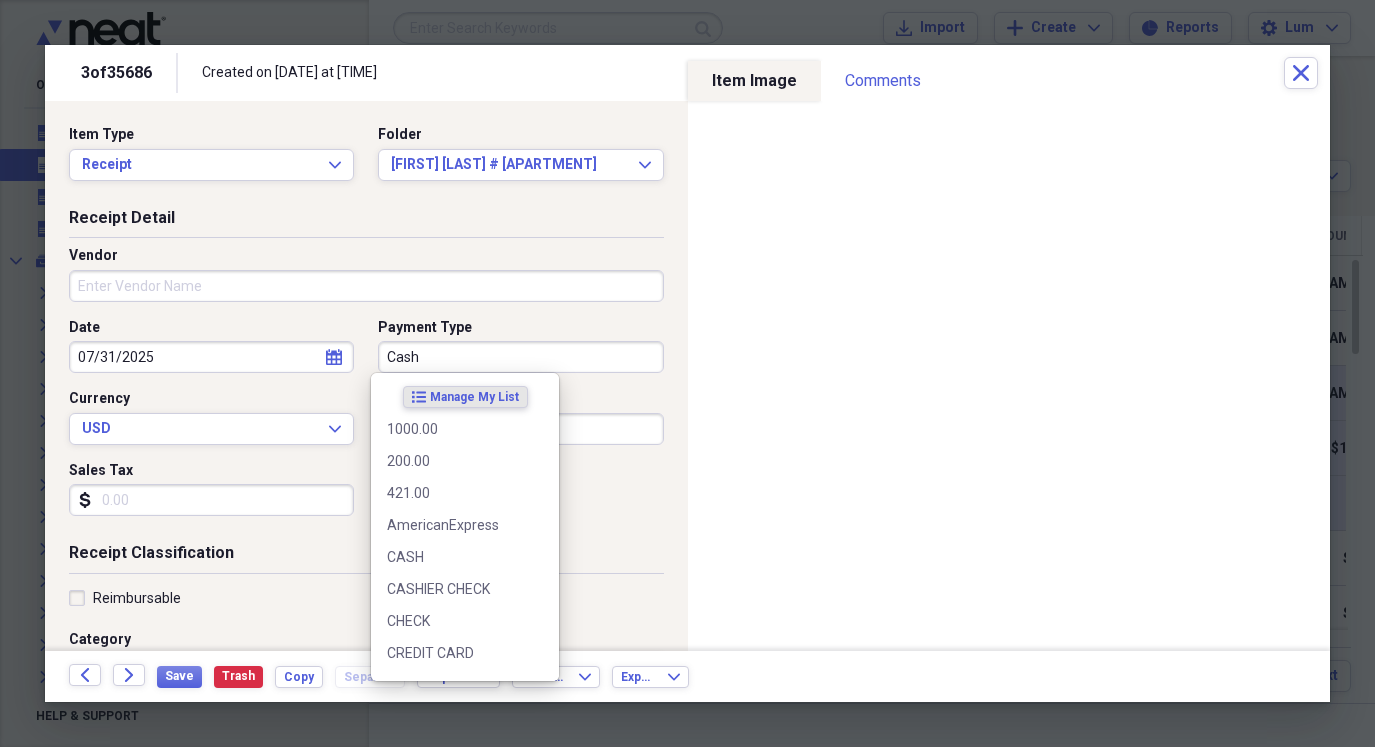 click on "Cash" at bounding box center (520, 357) 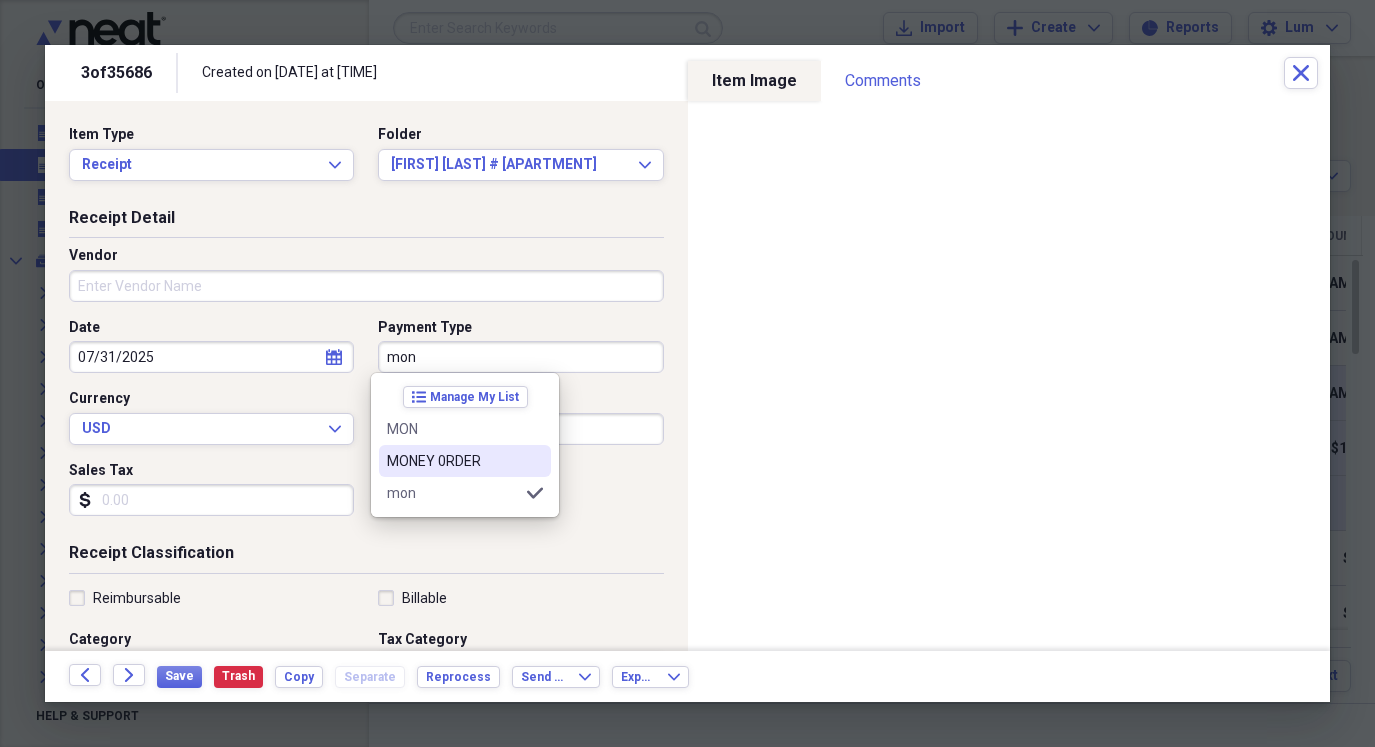 click on "MONEY 0RDER" at bounding box center [453, 461] 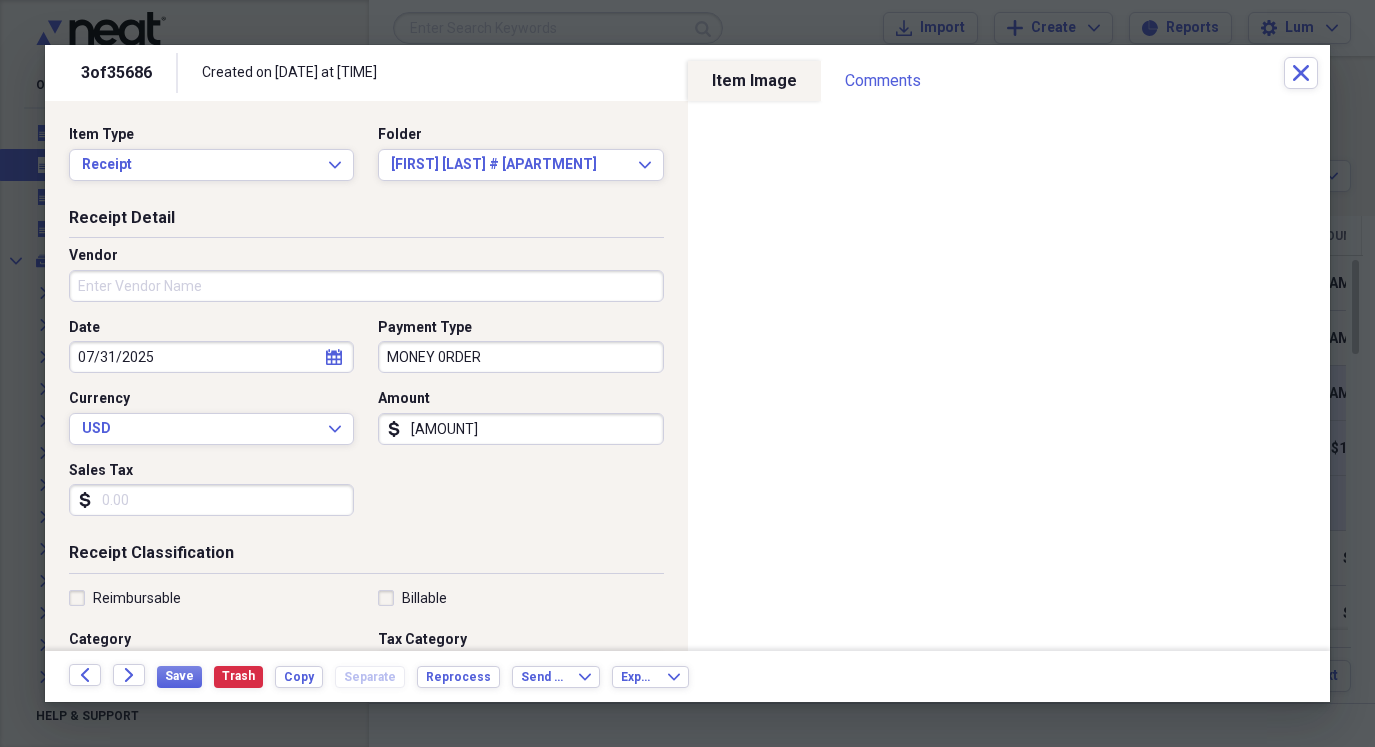 select on "6" 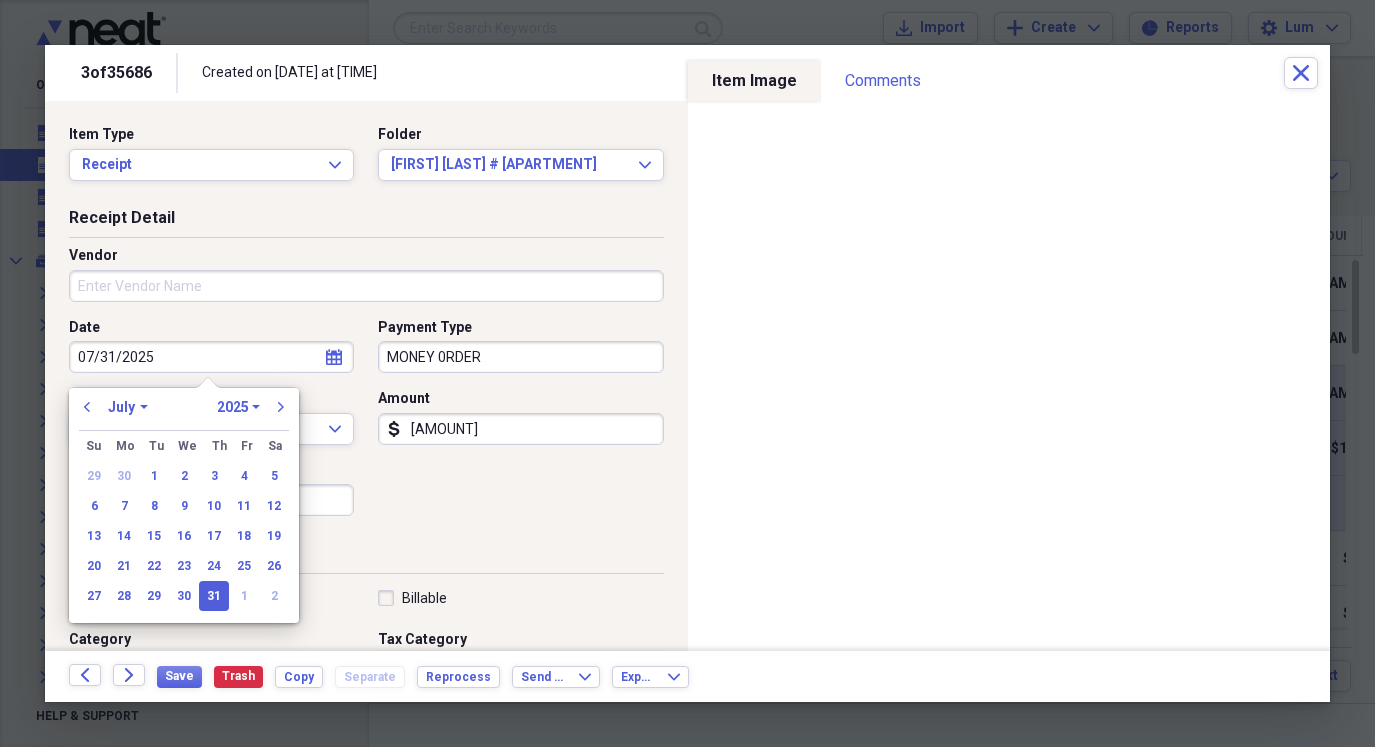 click on "07/31/2025" at bounding box center (211, 357) 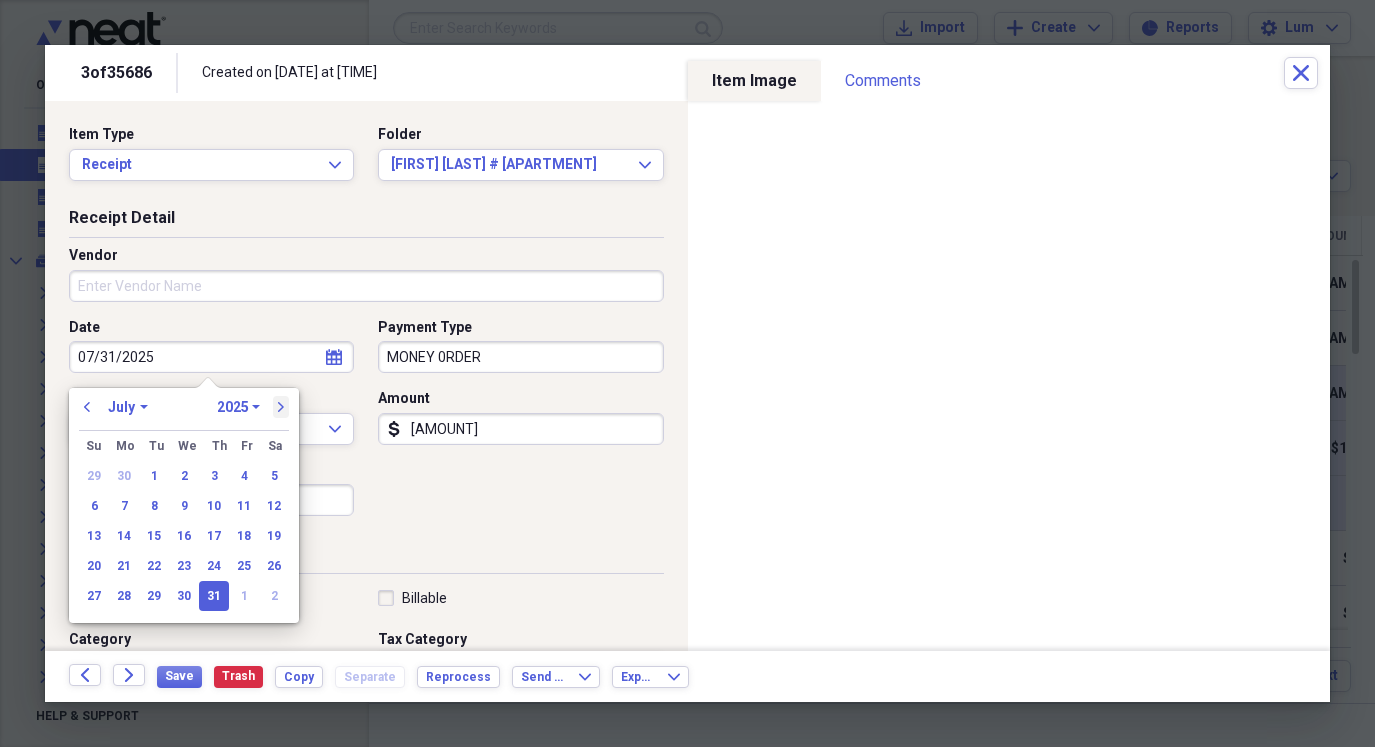 click on "next" at bounding box center [281, 407] 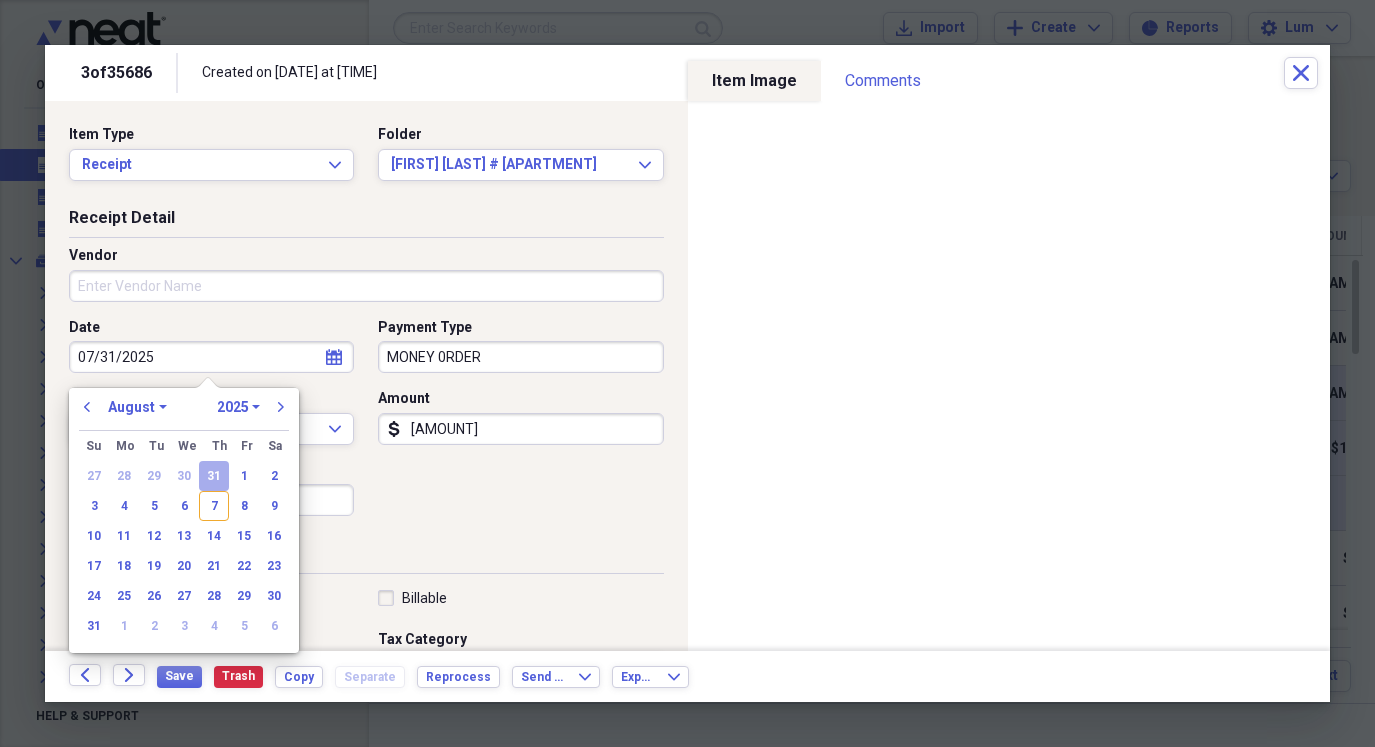 drag, startPoint x: 207, startPoint y: 502, endPoint x: 193, endPoint y: 539, distance: 39.56008 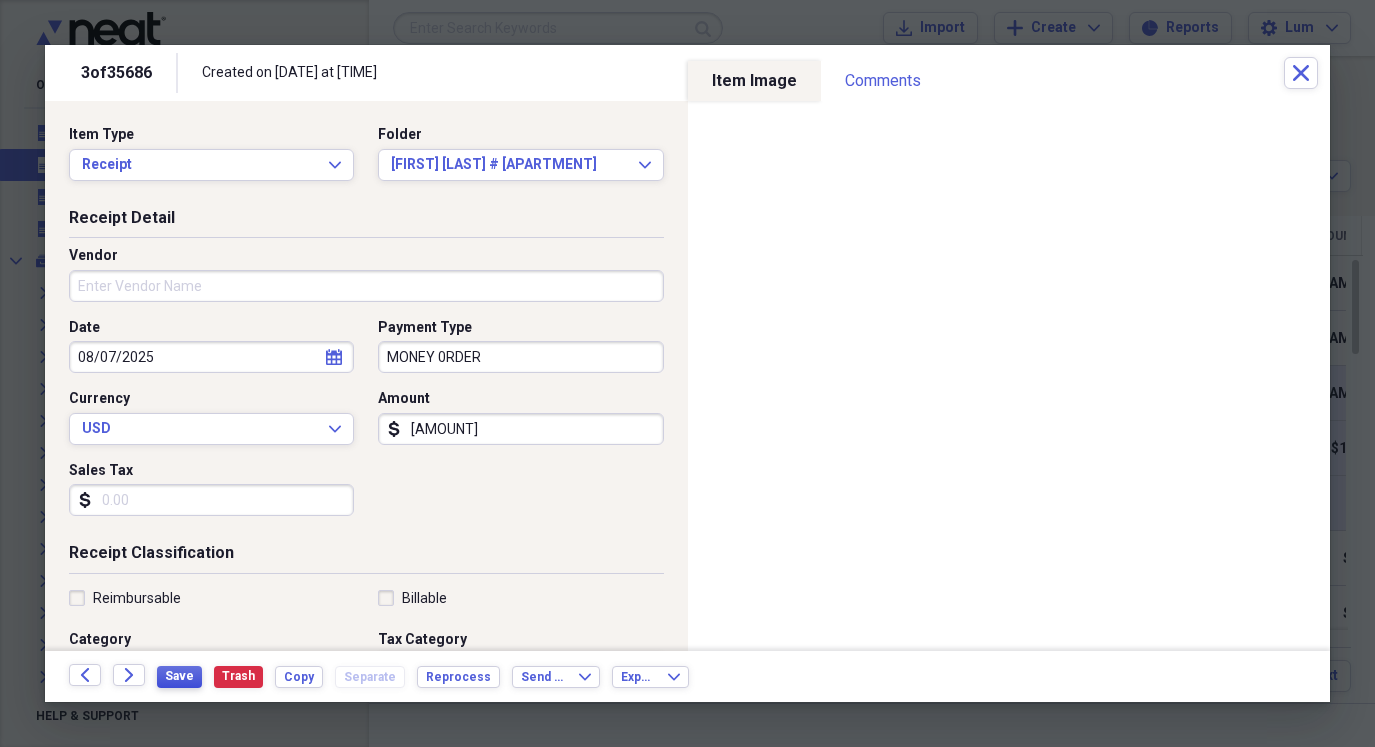 click on "Save" at bounding box center (179, 677) 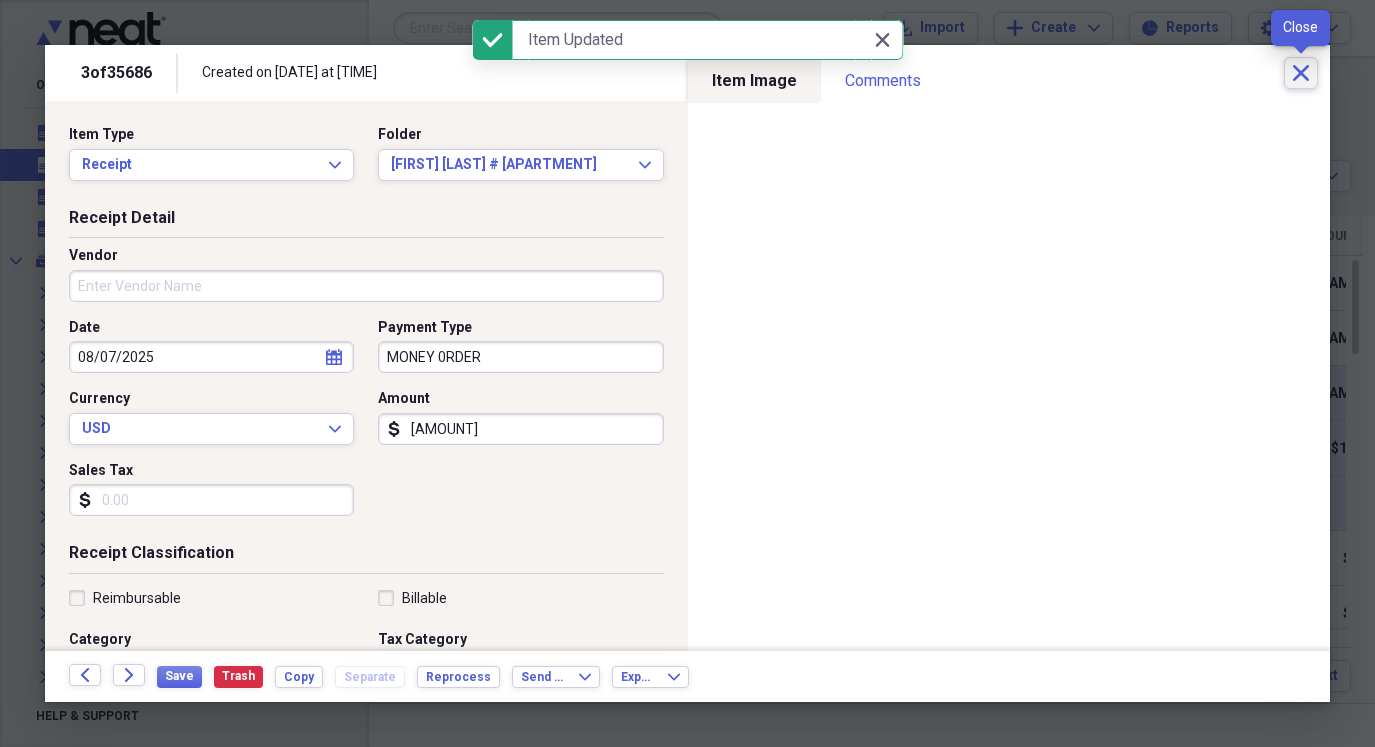 click on "Close" 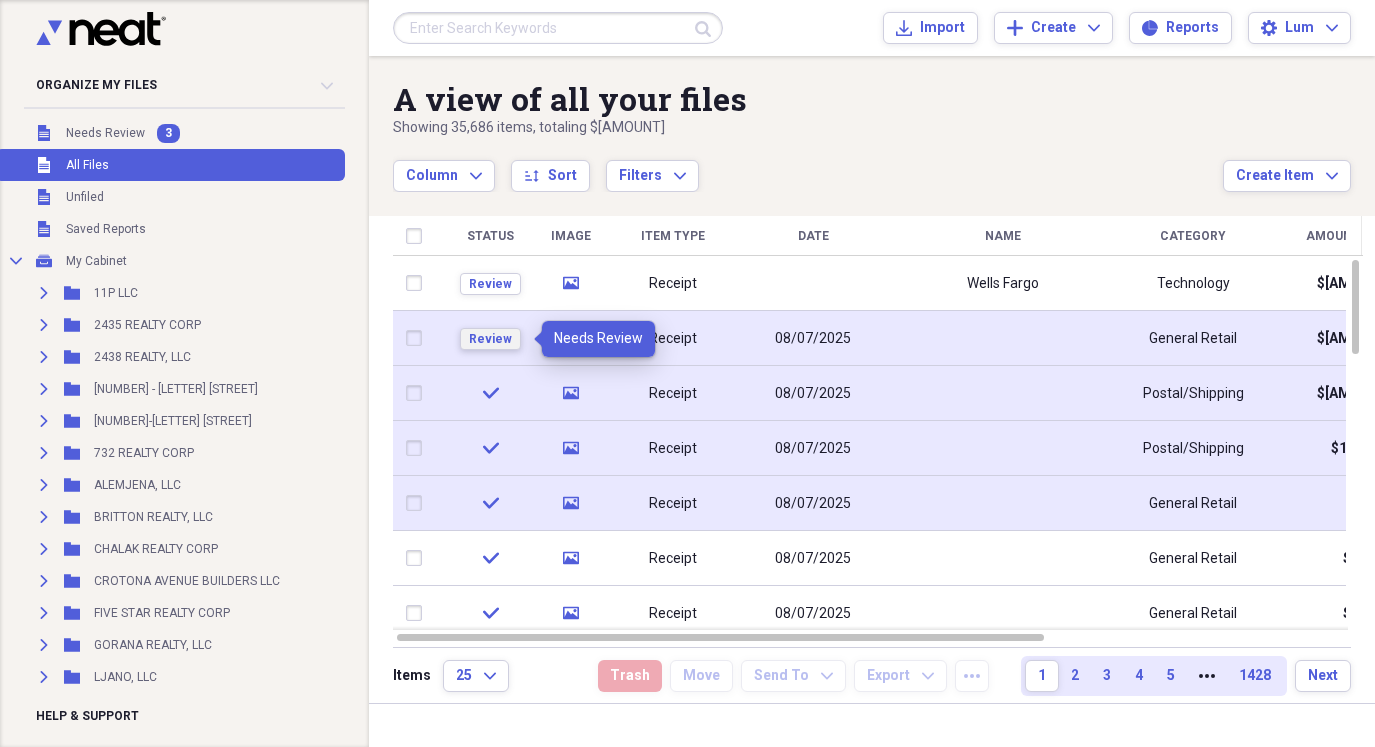 click on "Review" at bounding box center [490, 339] 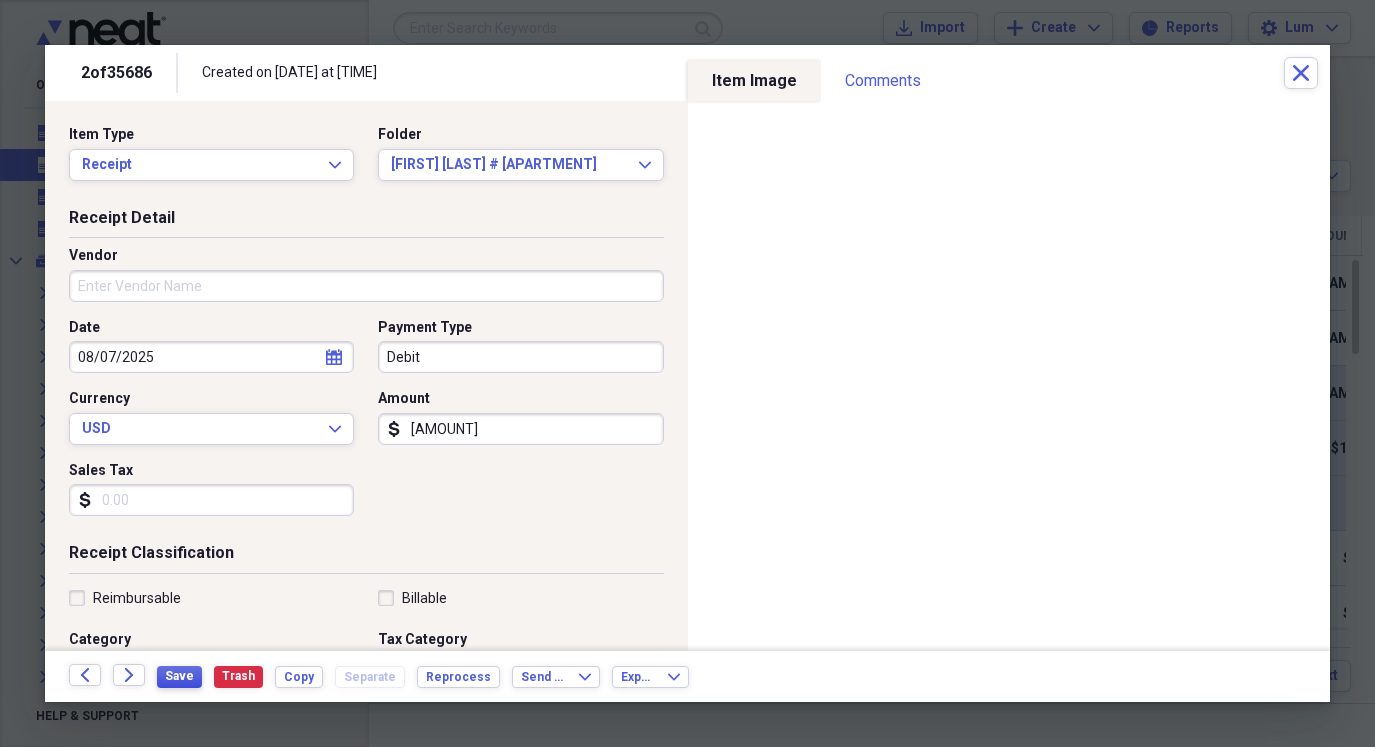 click on "Save" at bounding box center [179, 677] 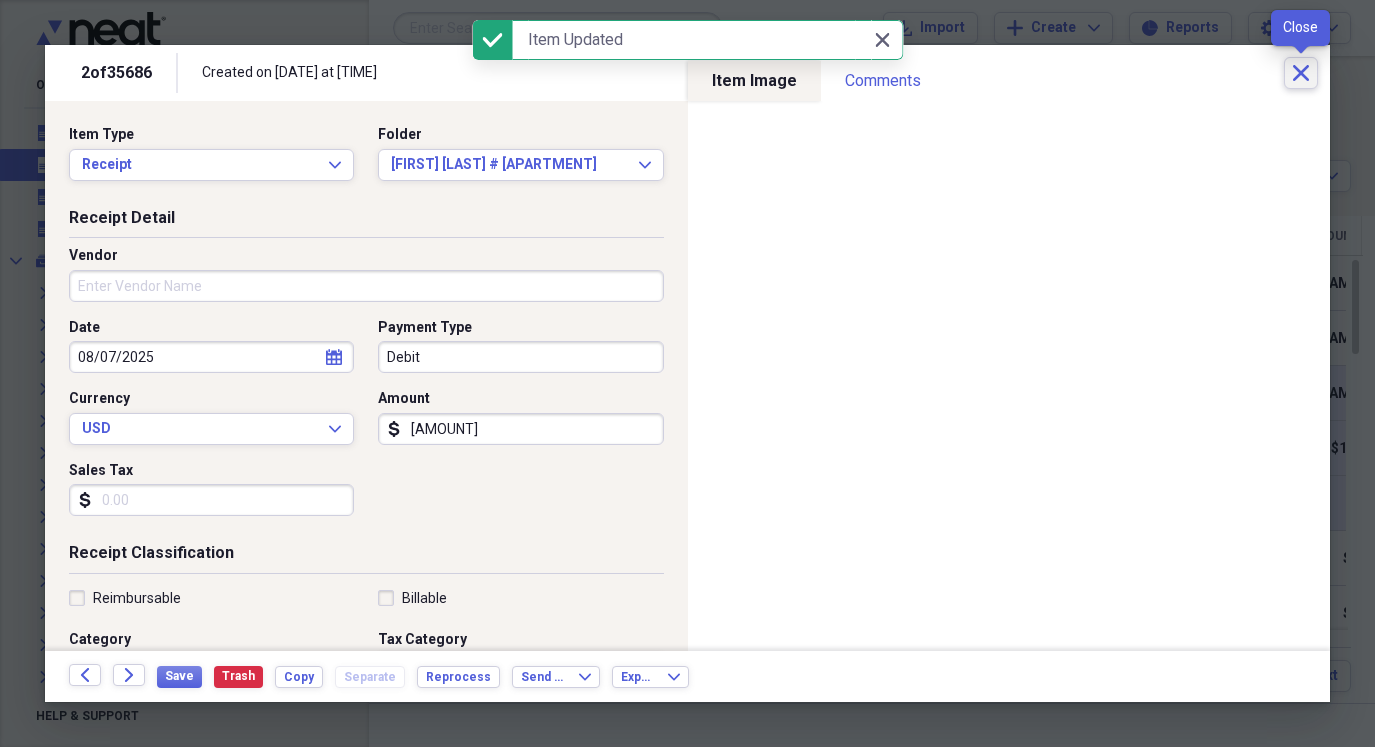 click on "Close" 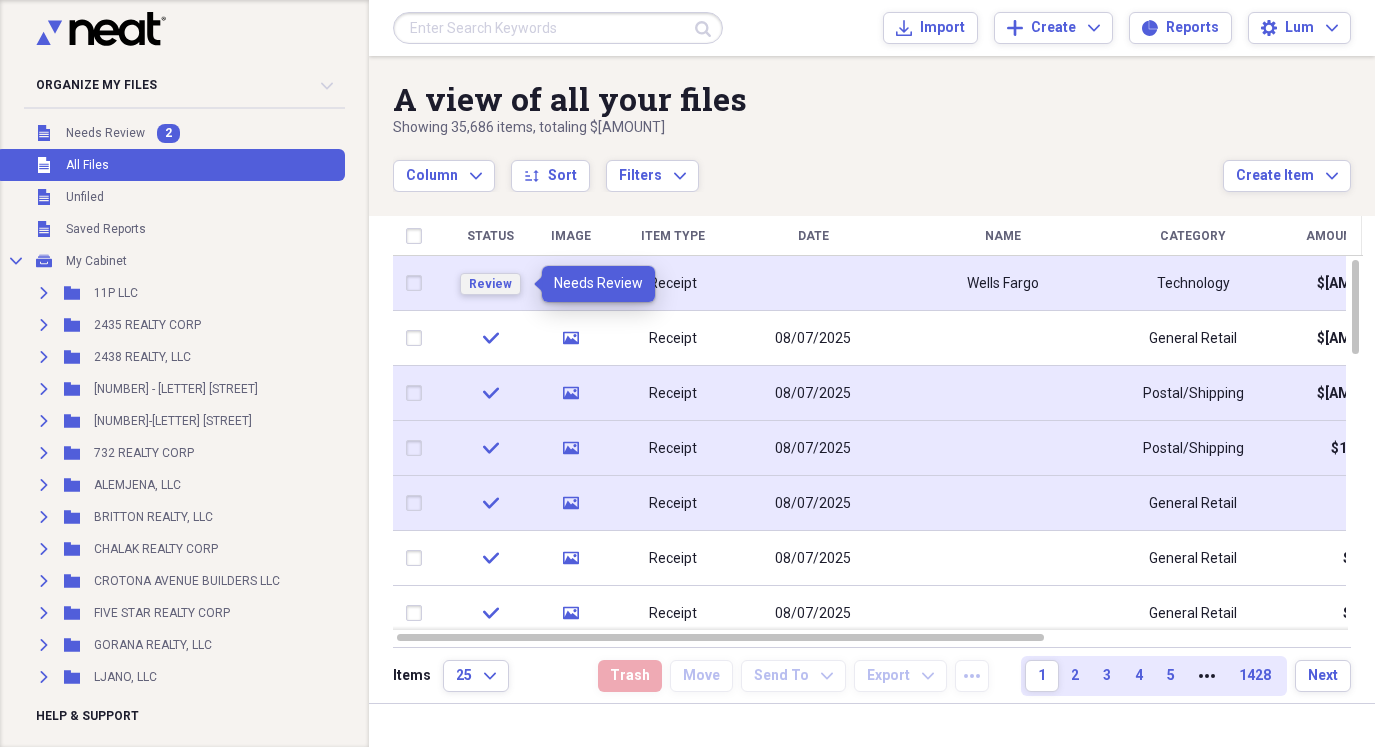 click on "Review" at bounding box center (490, 284) 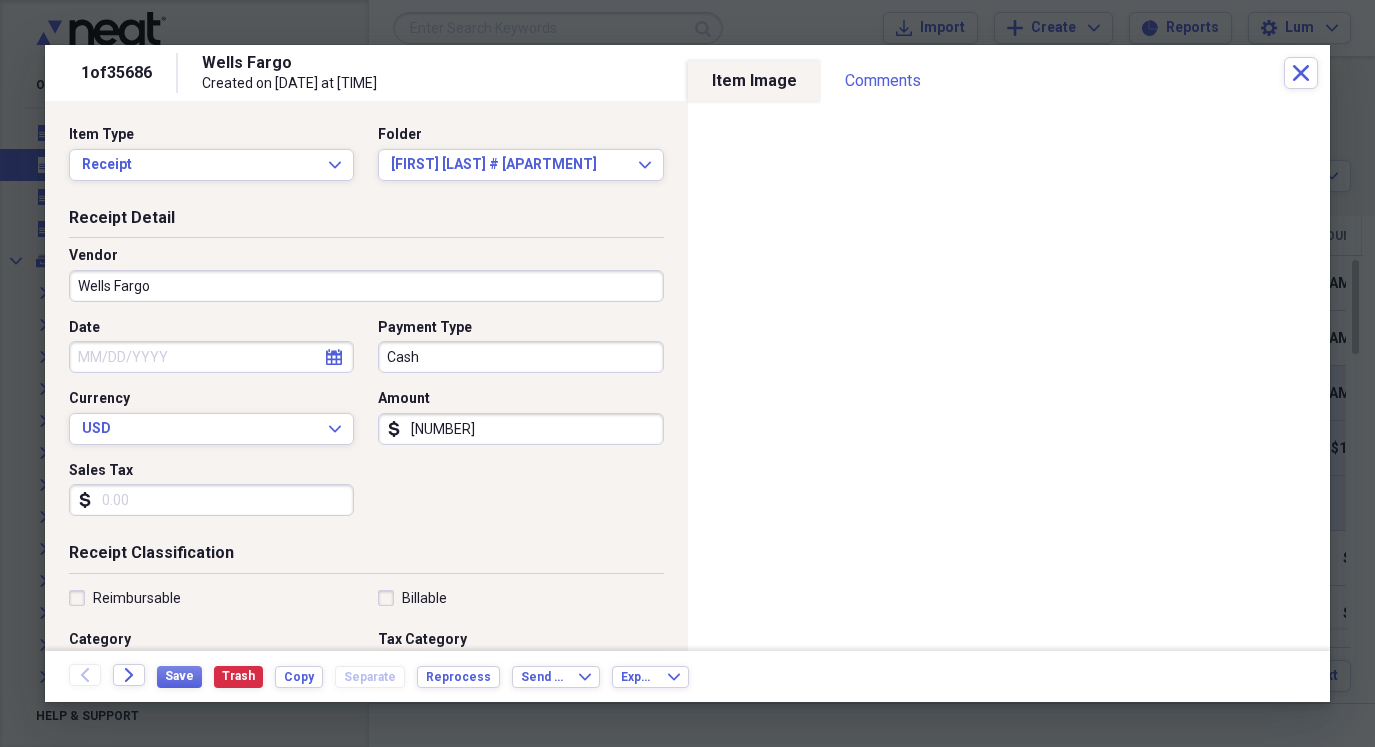 click on "Cash" at bounding box center (520, 357) 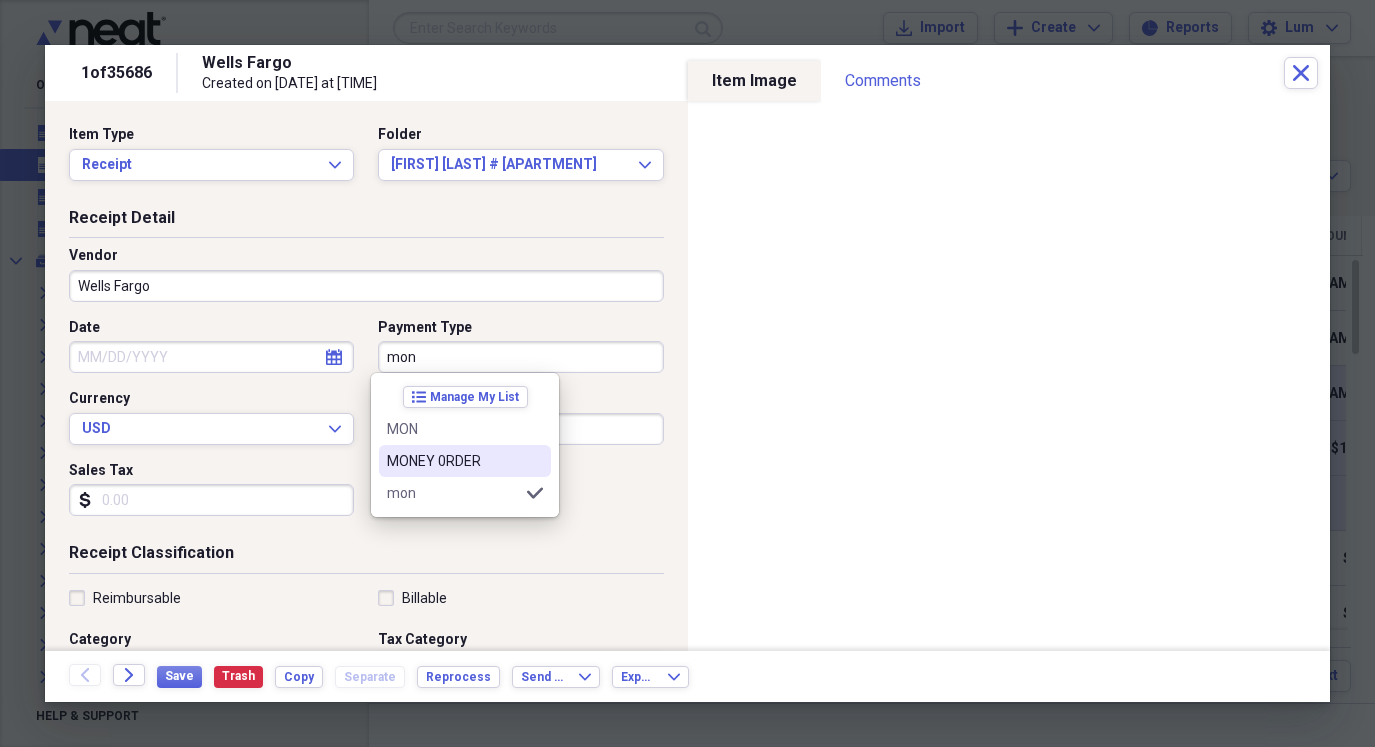 click on "MONEY 0RDER" at bounding box center (453, 461) 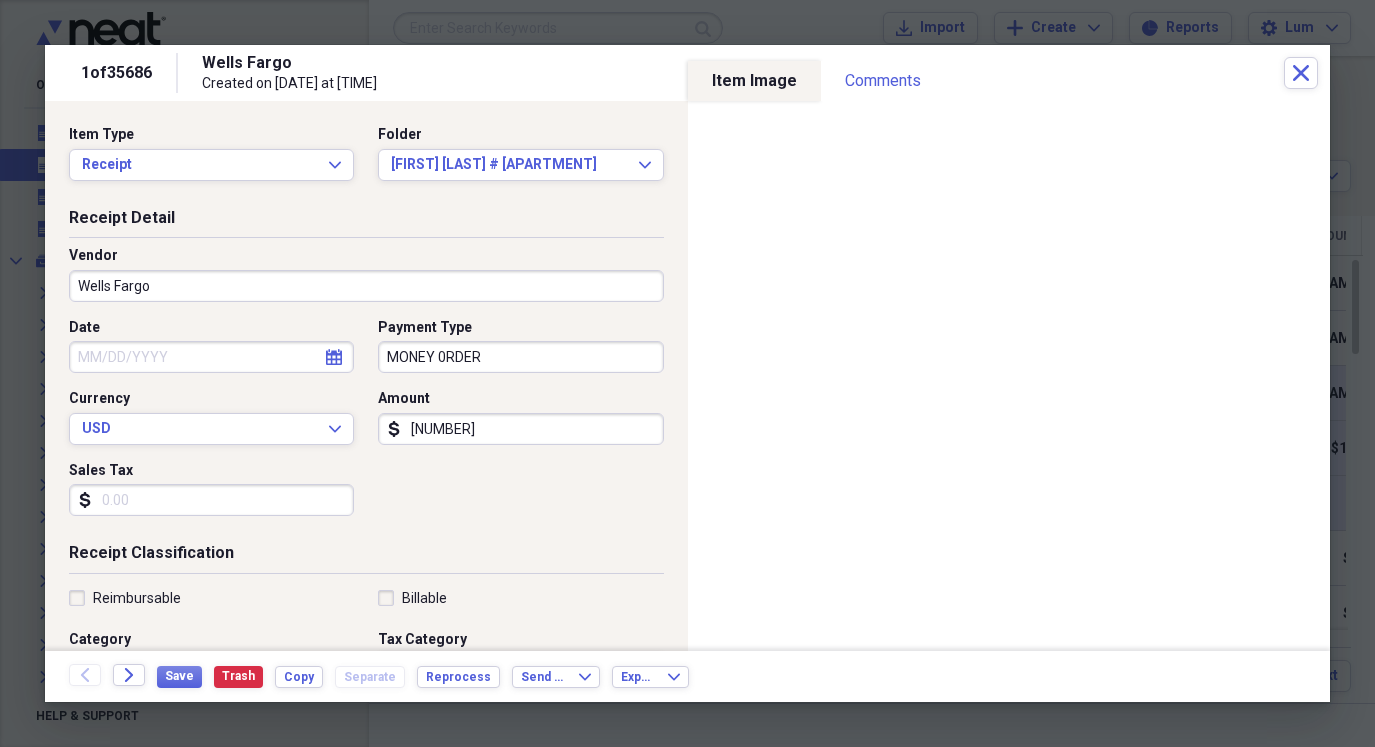 select on "7" 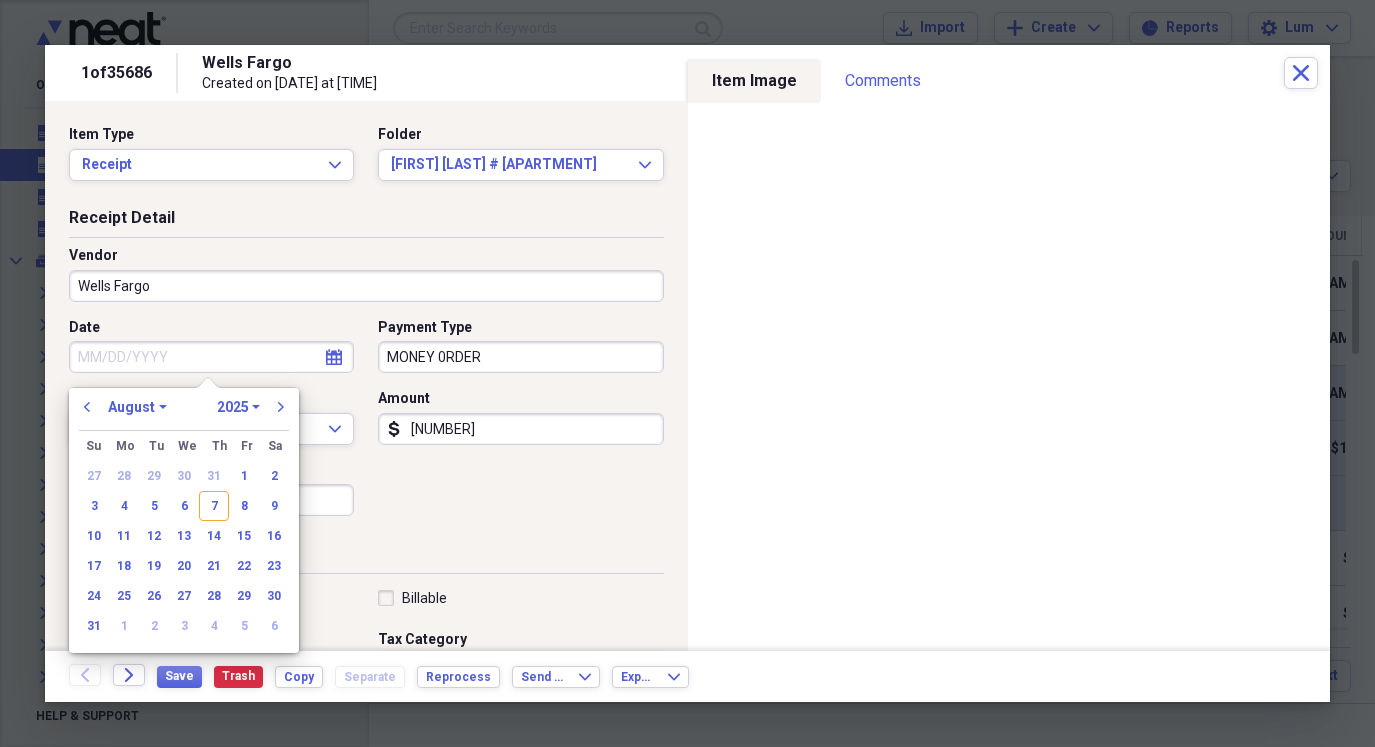 click on "Date" at bounding box center (211, 357) 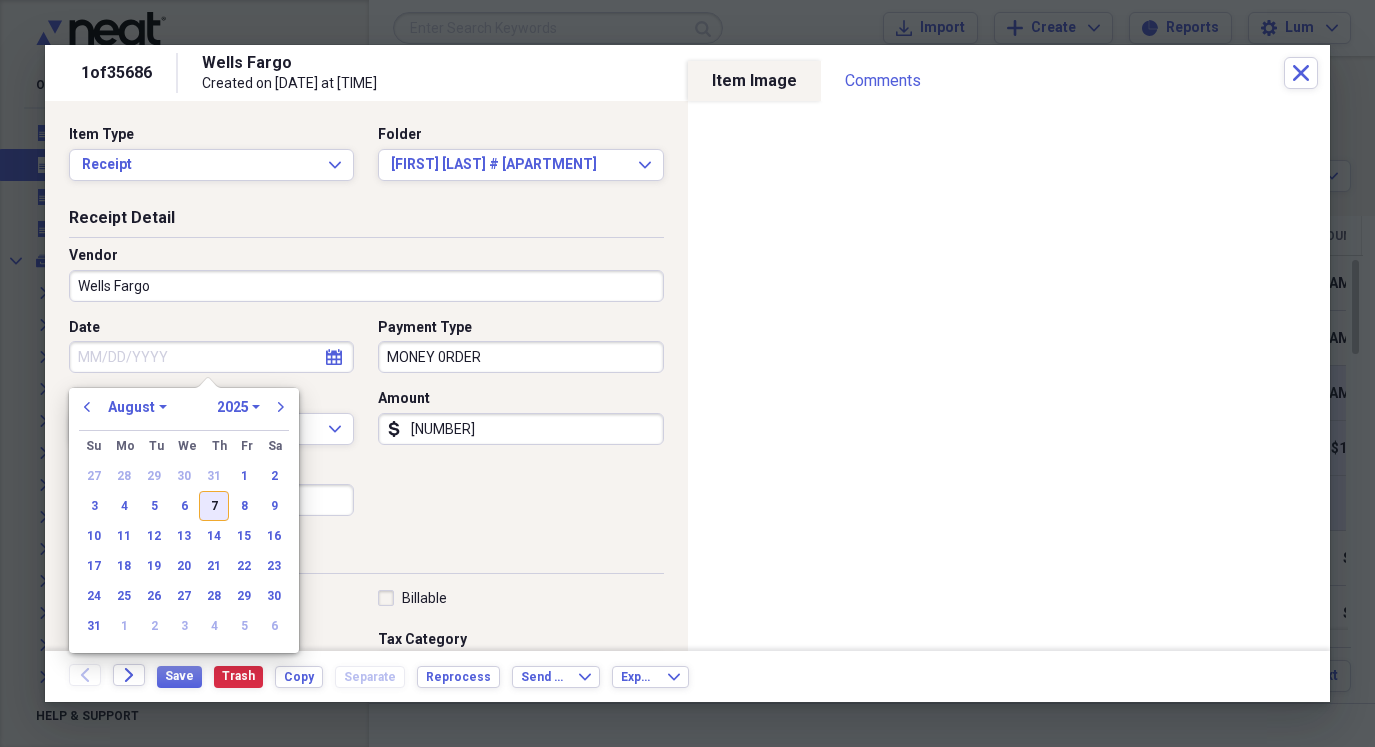 click on "7" at bounding box center (214, 506) 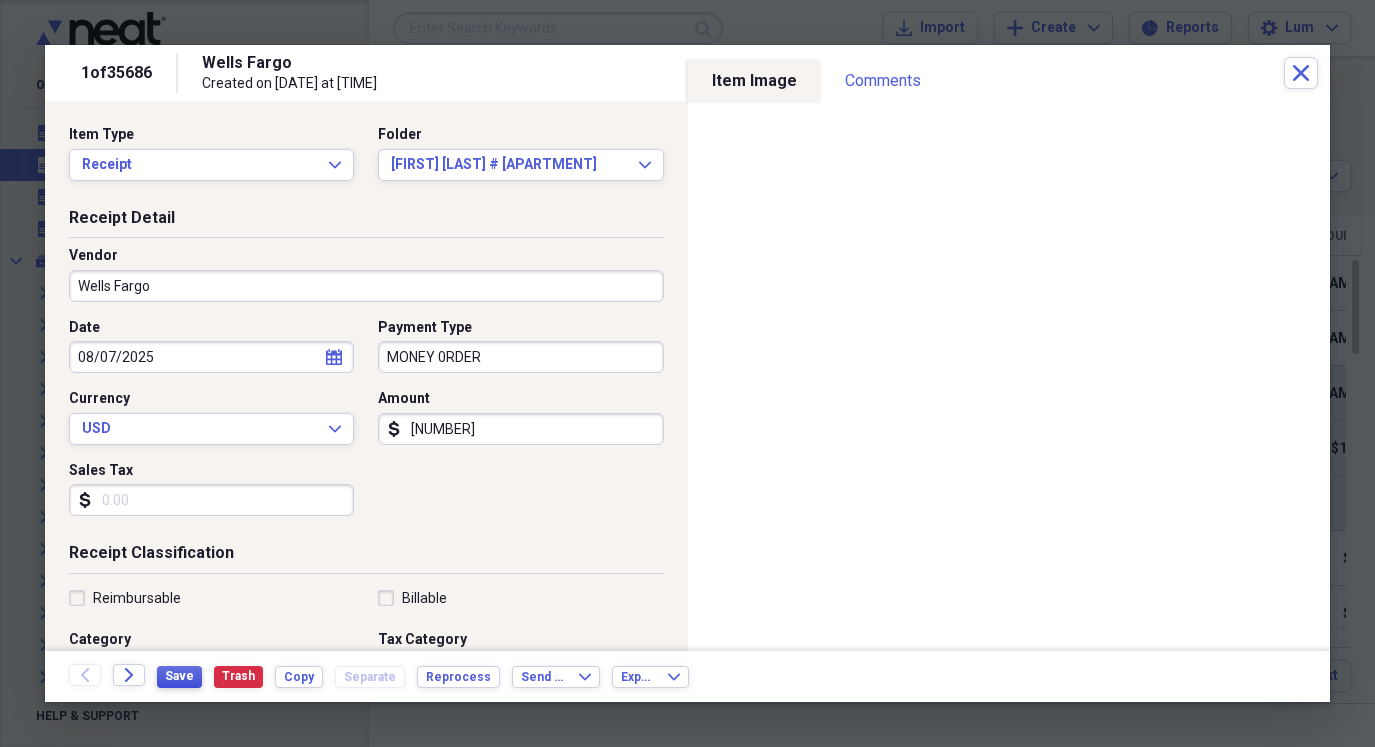 click on "Save" at bounding box center (179, 676) 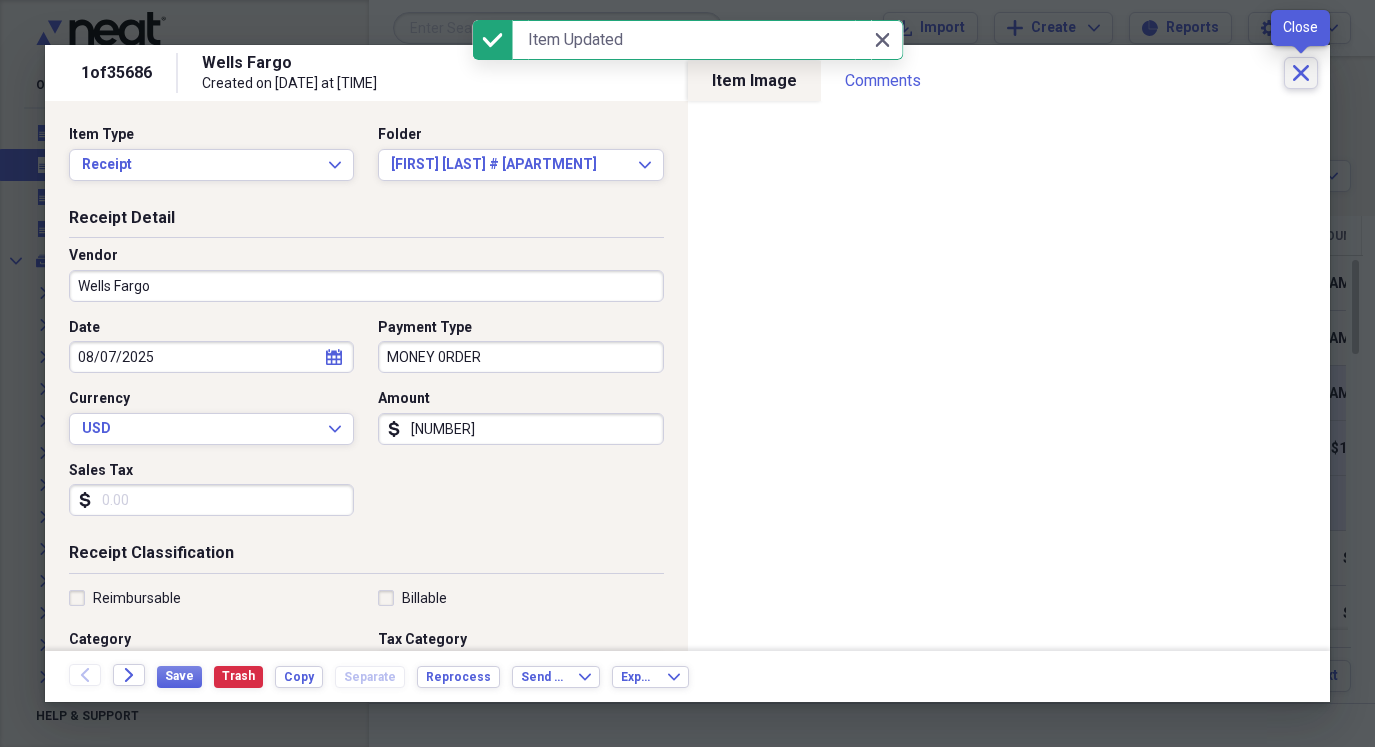 click on "Close" 